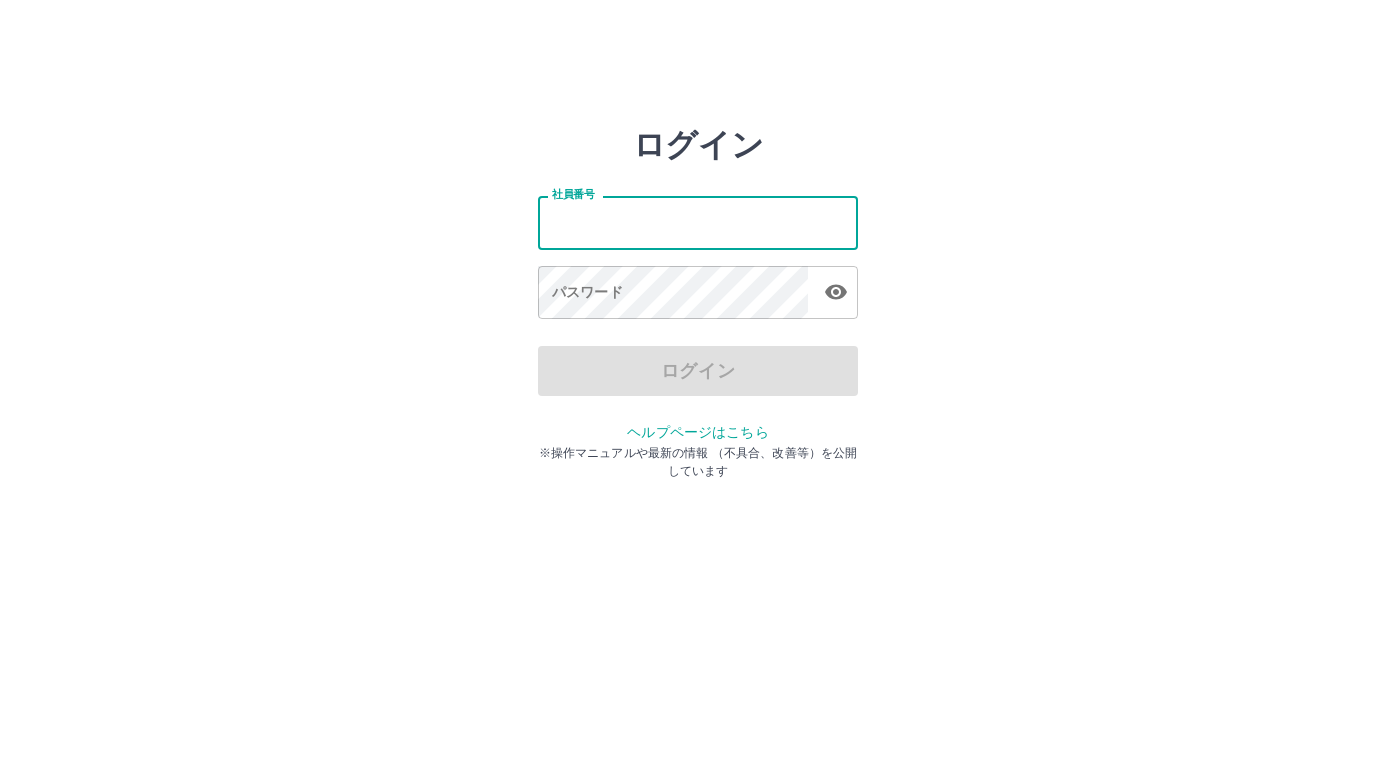 scroll, scrollTop: 0, scrollLeft: 0, axis: both 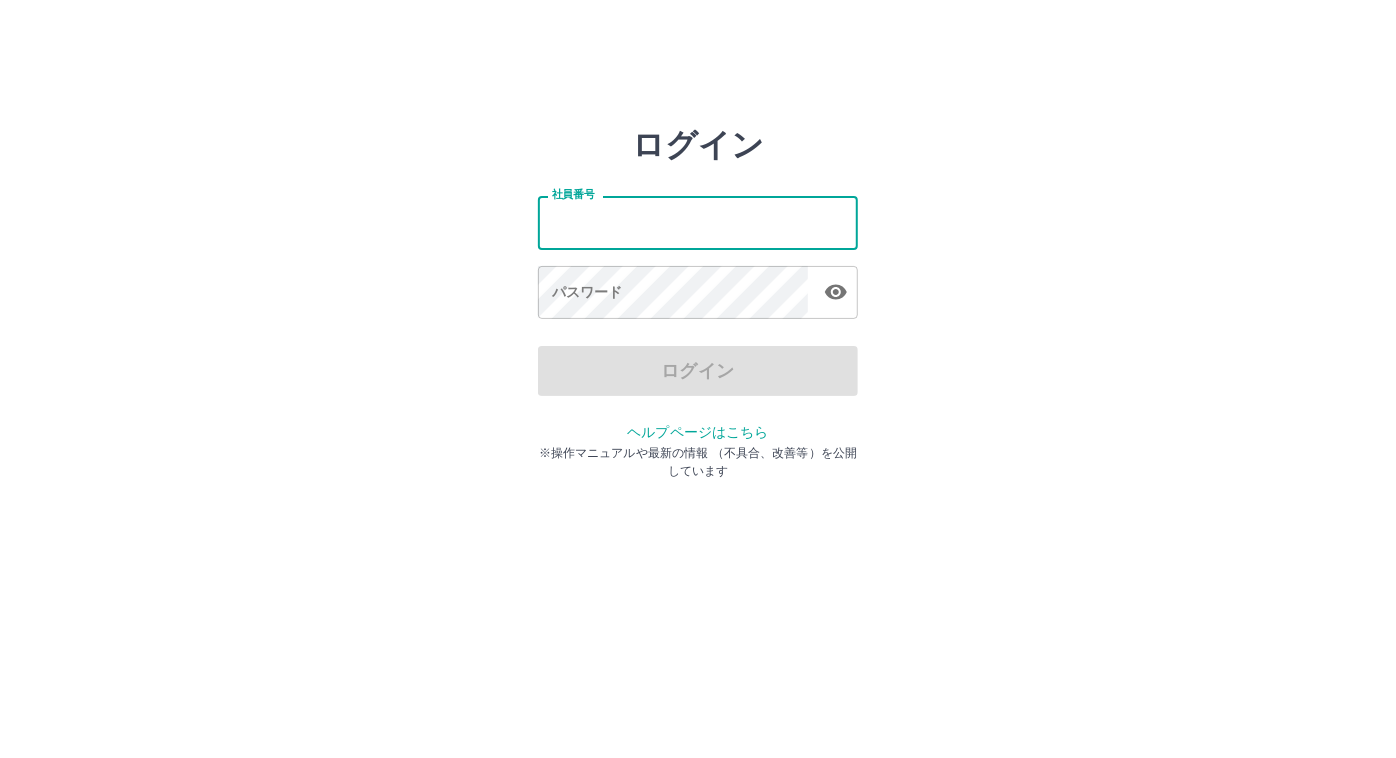 click on "社員番号" at bounding box center (698, 222) 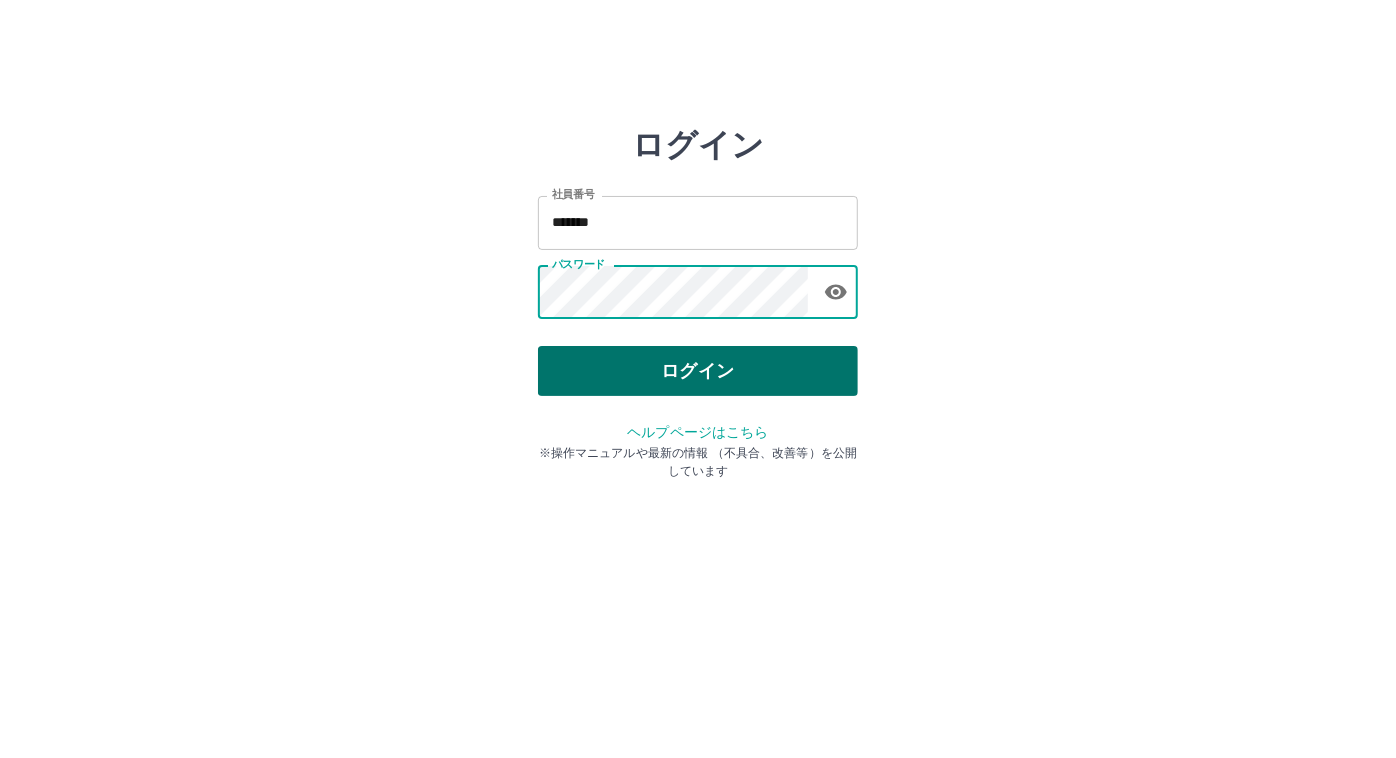 click on "ログイン" at bounding box center (698, 371) 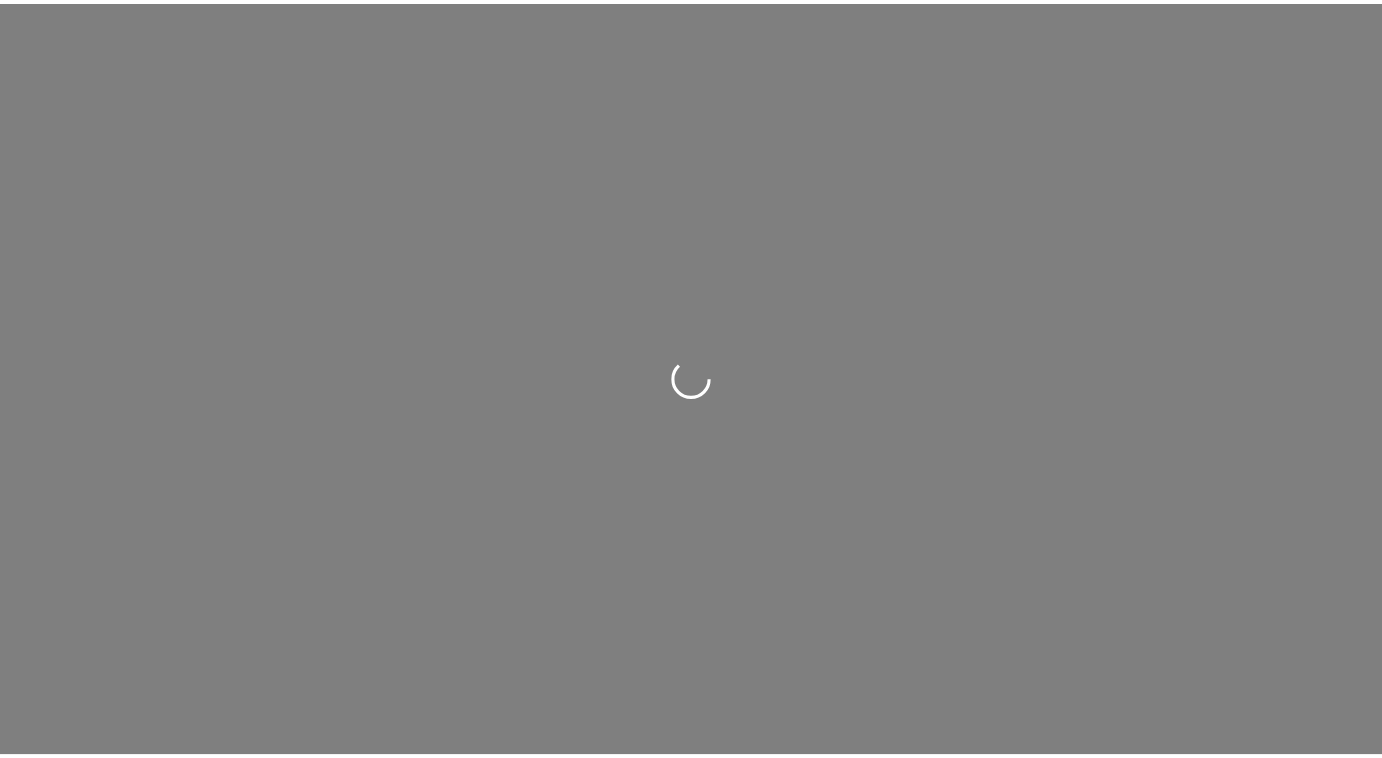 scroll, scrollTop: 0, scrollLeft: 0, axis: both 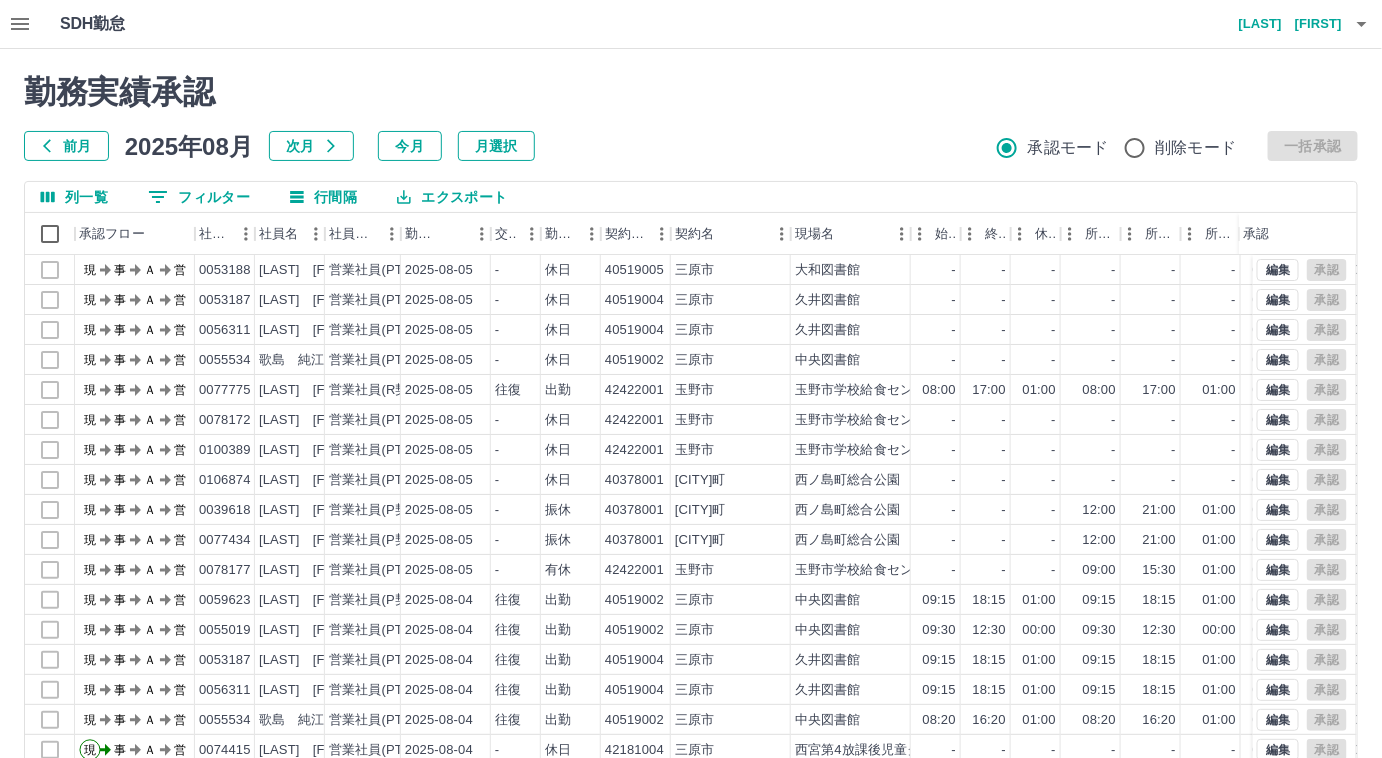 click on "前月" at bounding box center [66, 146] 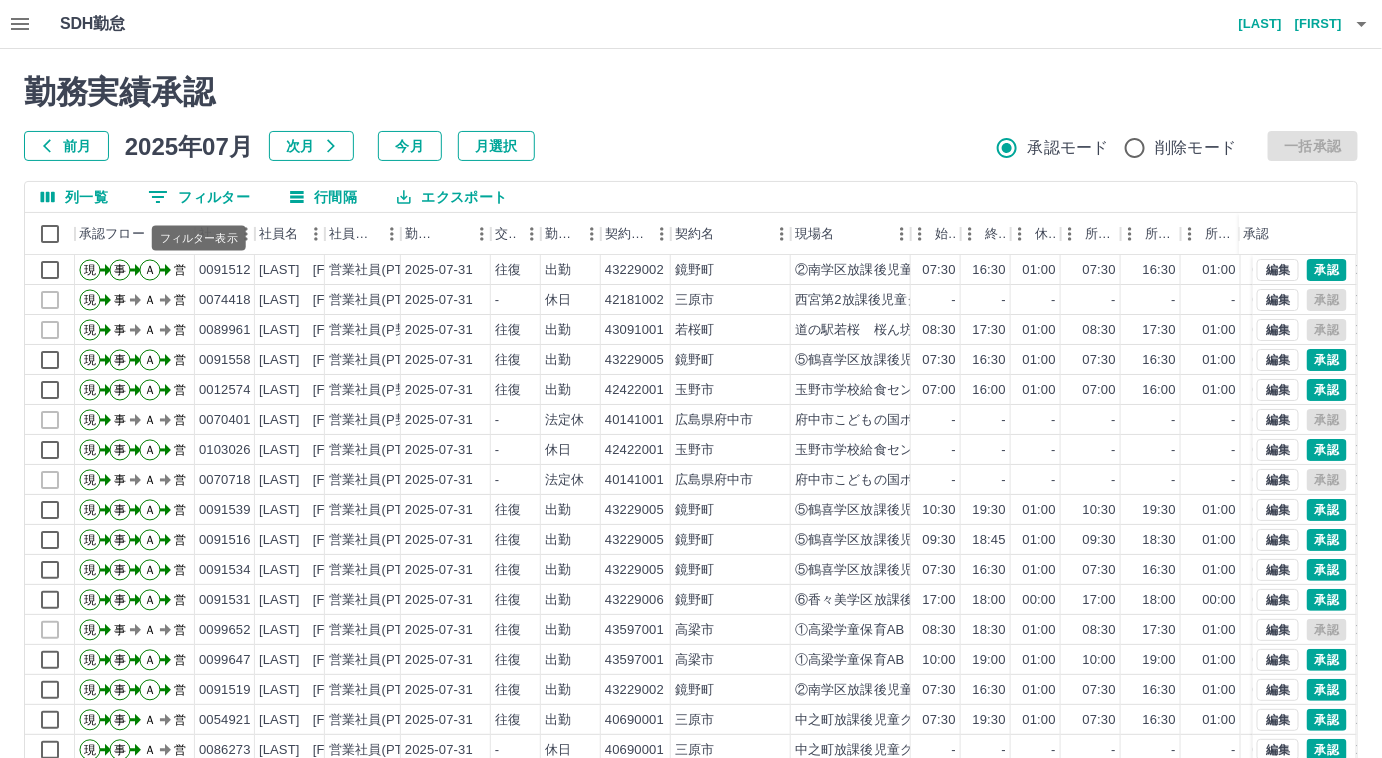click on "0 フィルター" at bounding box center (199, 197) 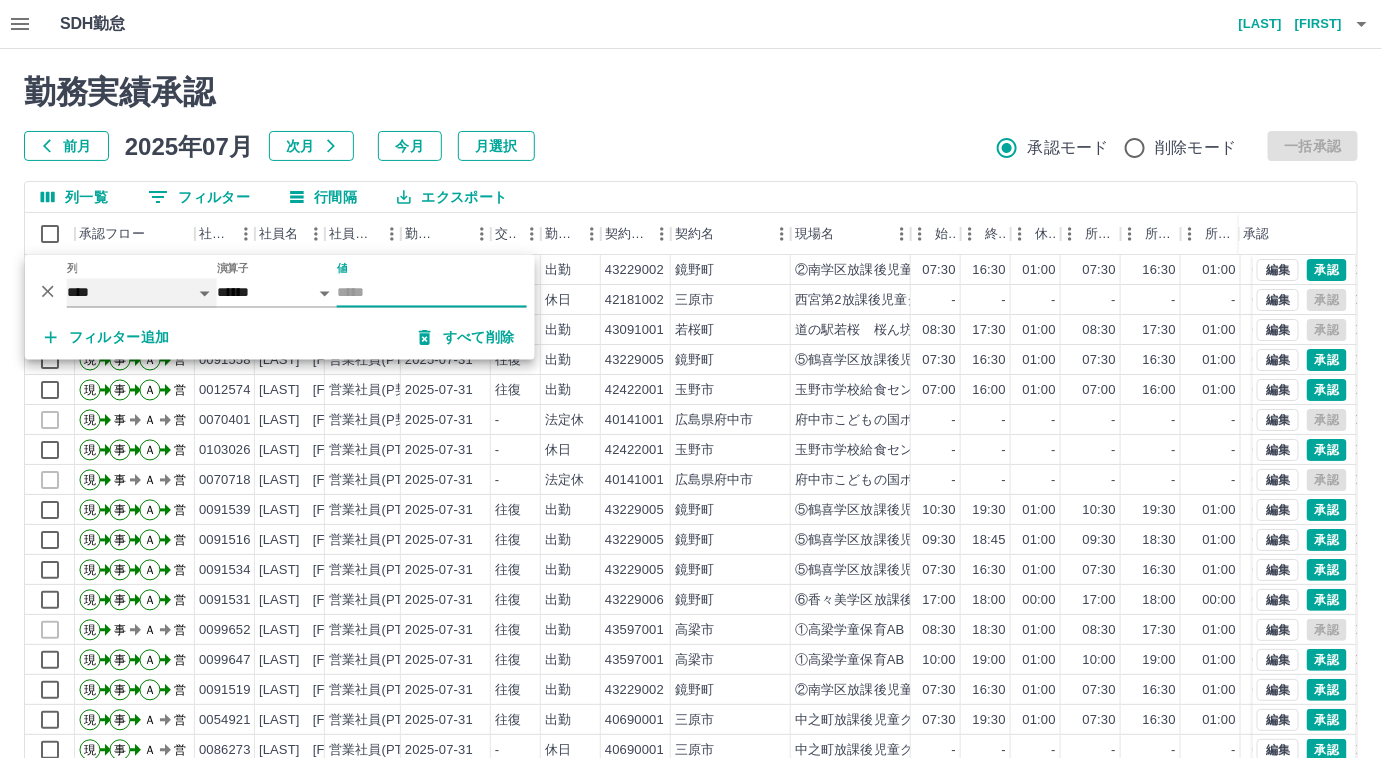click on "**** *** **** *** *** **** ***** *** *** ** ** ** **** **** **** ** ** *** **** *****" at bounding box center (142, 293) 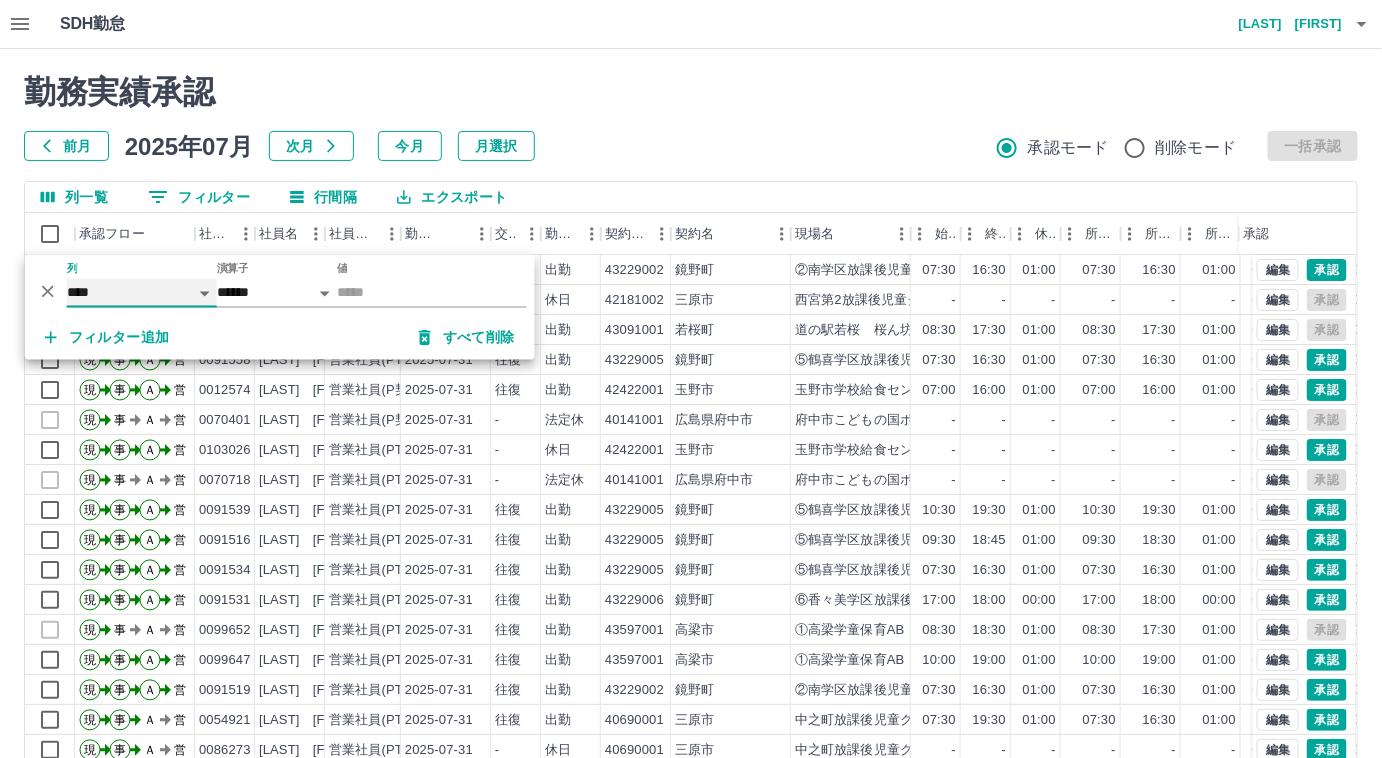 click on "**** *** **** *** *** **** ***** *** *** ** ** ** **** **** **** ** ** *** **** *****" at bounding box center [142, 293] 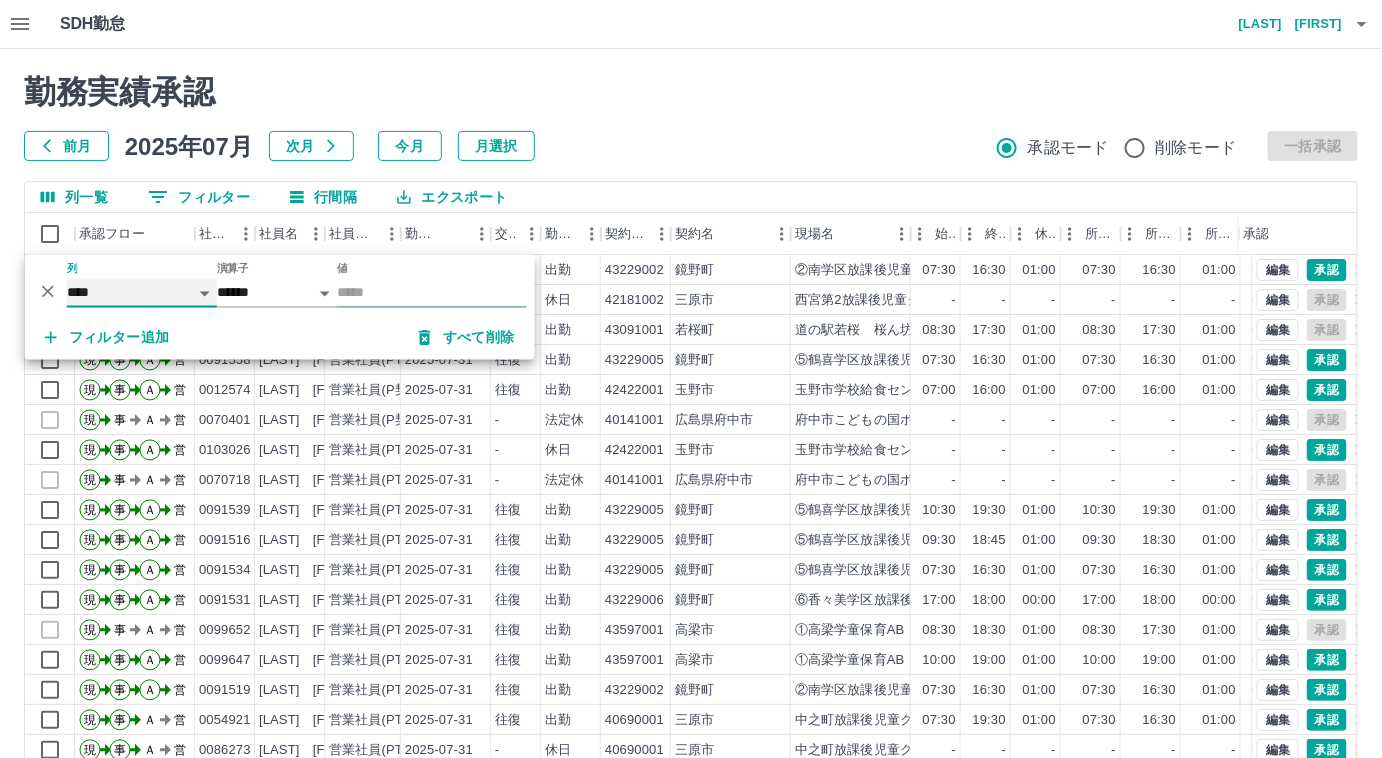 select on "**********" 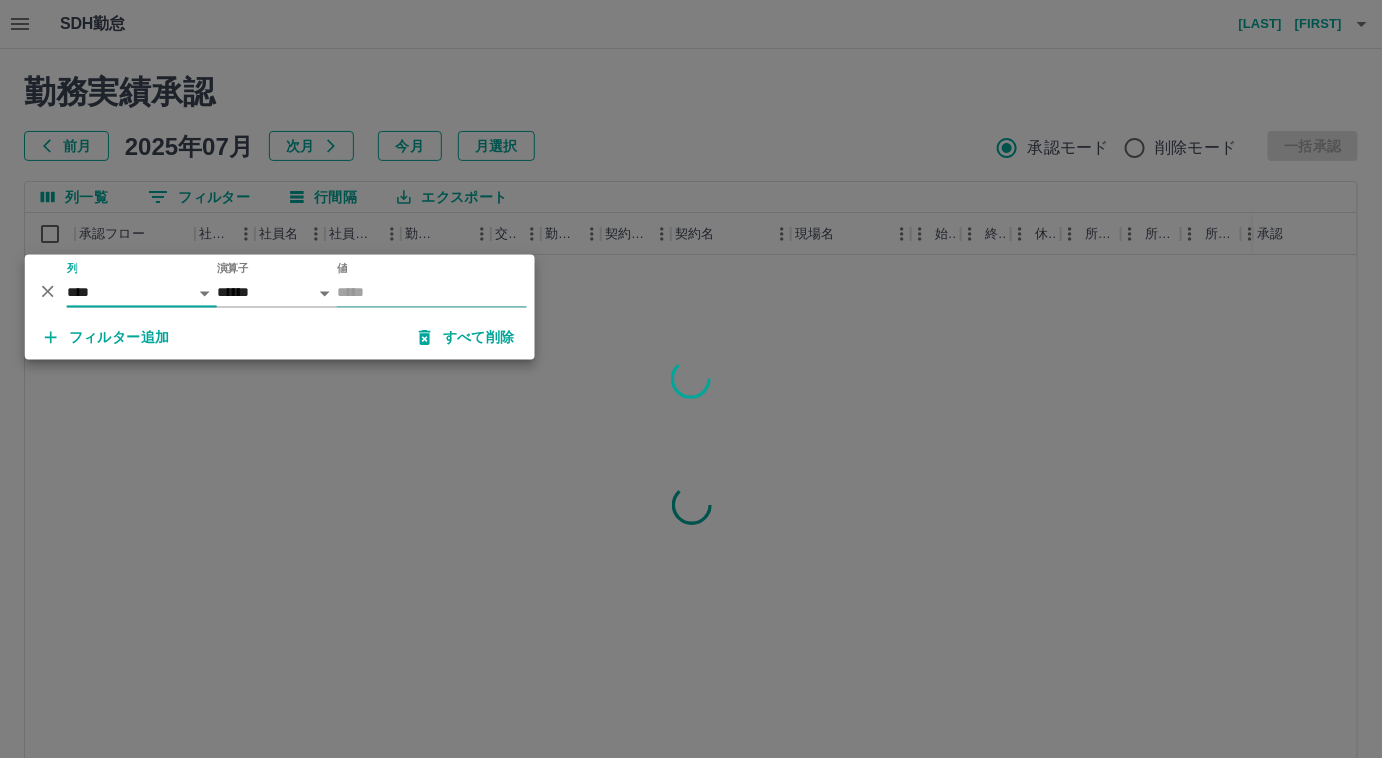 click on "値" at bounding box center (432, 293) 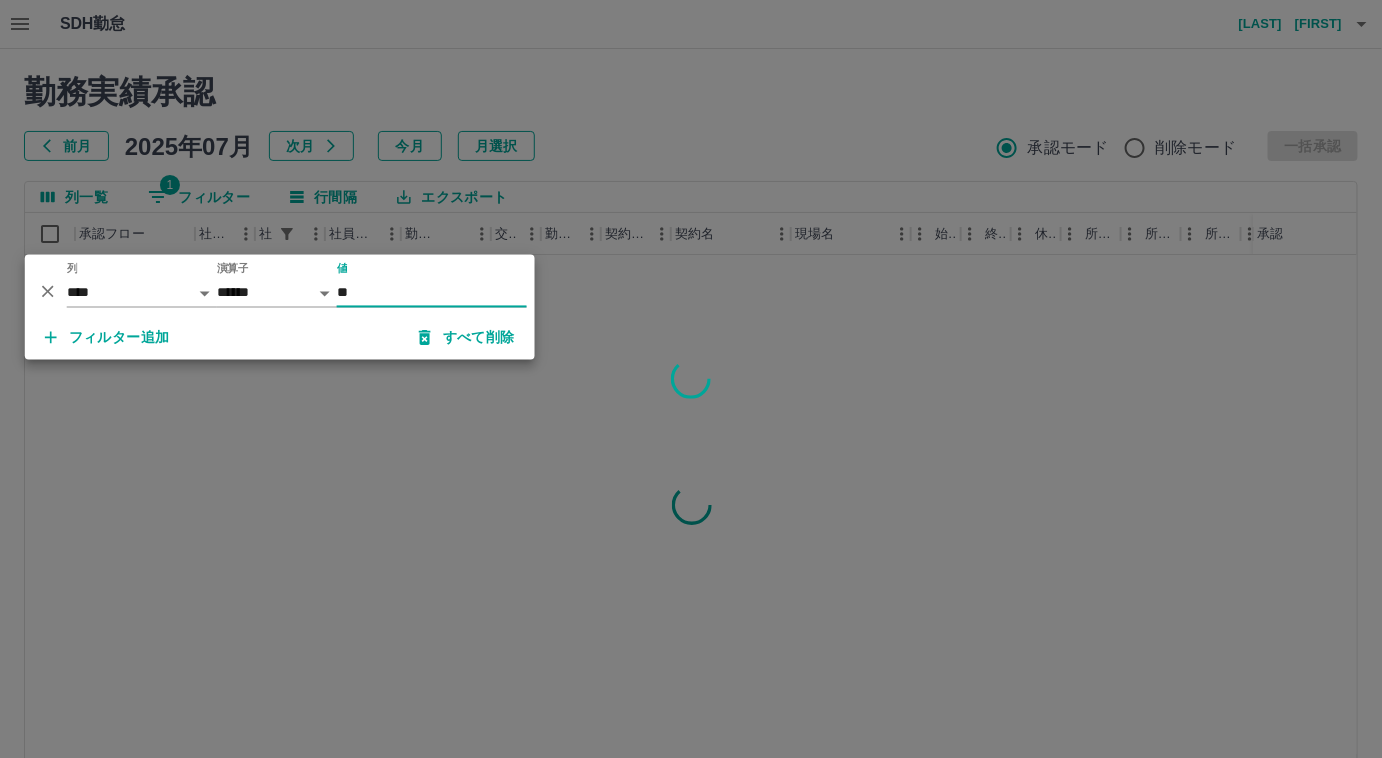 type on "**" 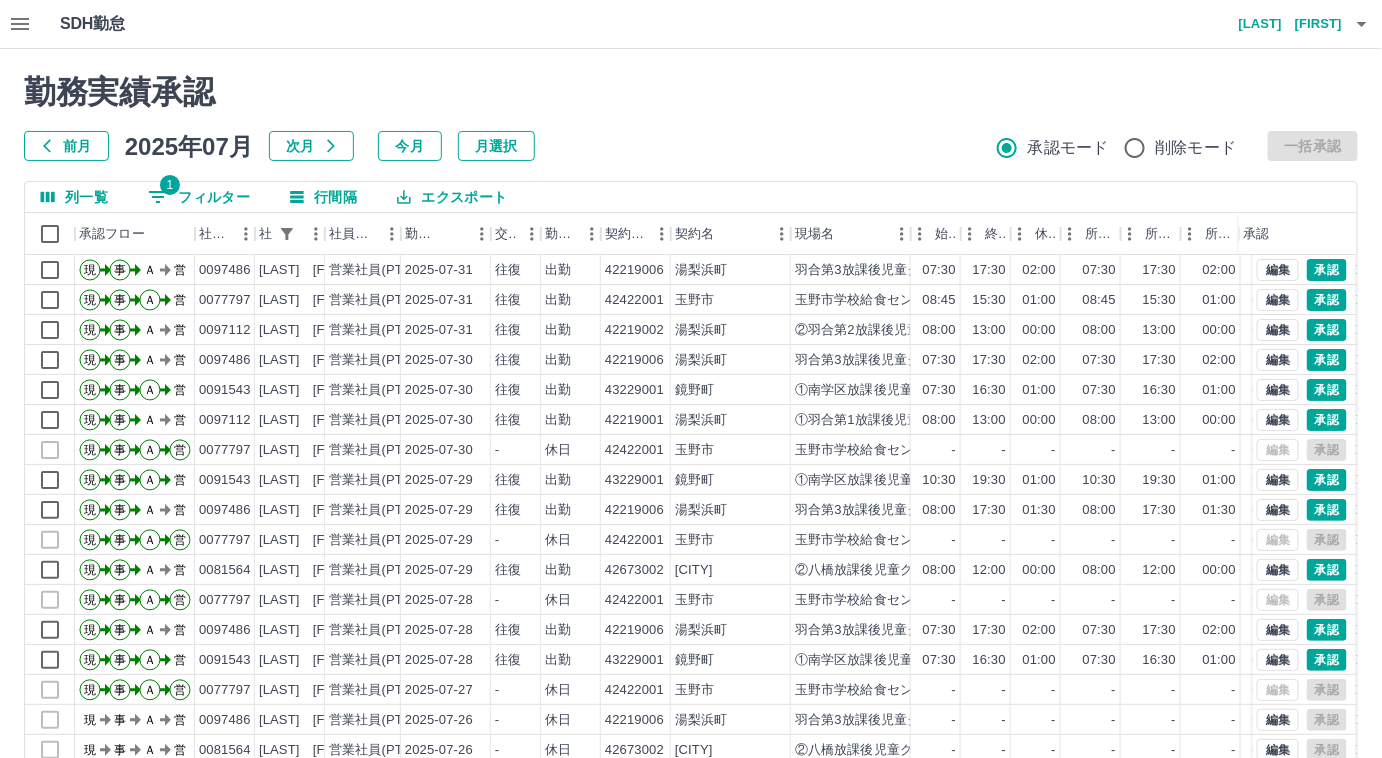 scroll, scrollTop: 90, scrollLeft: 0, axis: vertical 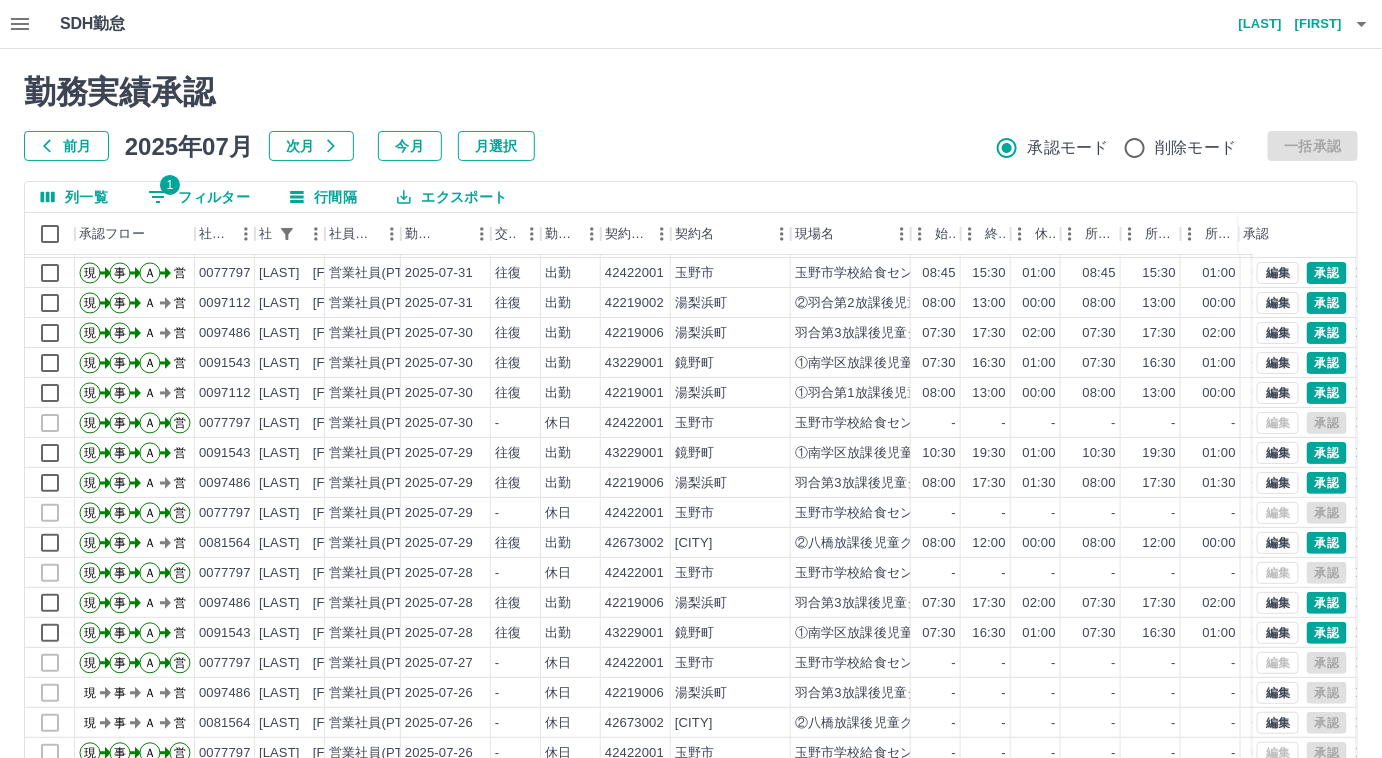 click on "1 フィルター" at bounding box center (199, 197) 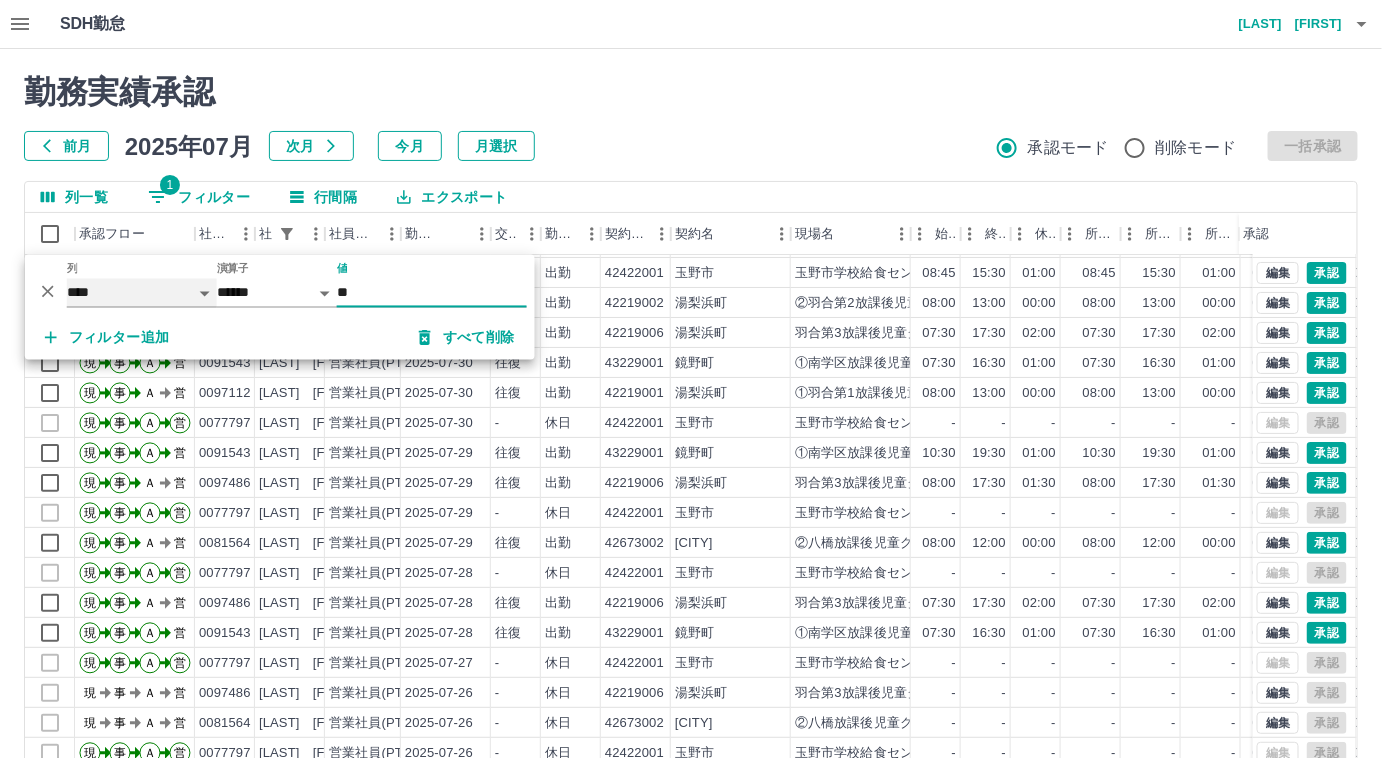 click on "**** *** **** *** *** **** ***** *** *** ** ** ** **** **** **** ** ** *** **** *****" at bounding box center [142, 293] 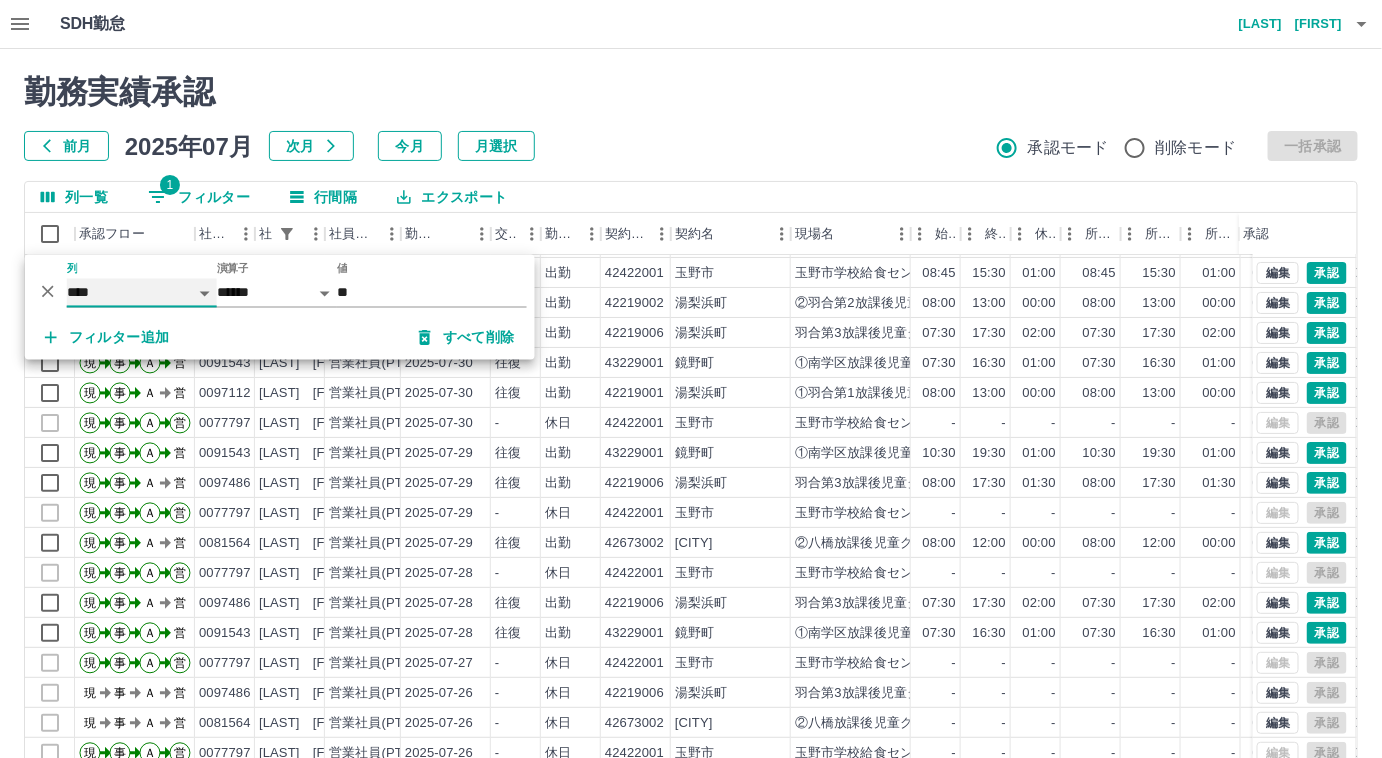 click on "**** *** **** *** *** **** ***** *** *** ** ** ** **** **** **** ** ** *** **** *****" at bounding box center [142, 293] 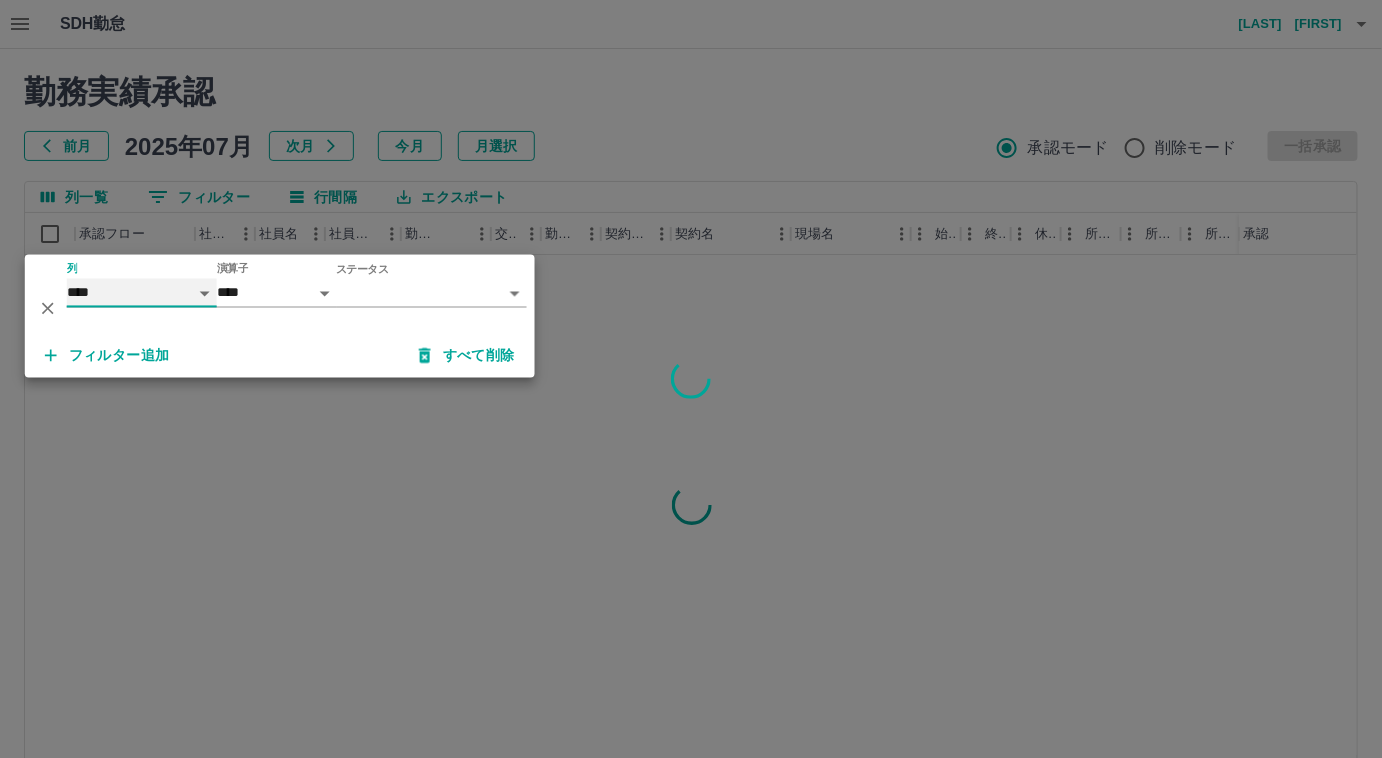 scroll, scrollTop: 0, scrollLeft: 0, axis: both 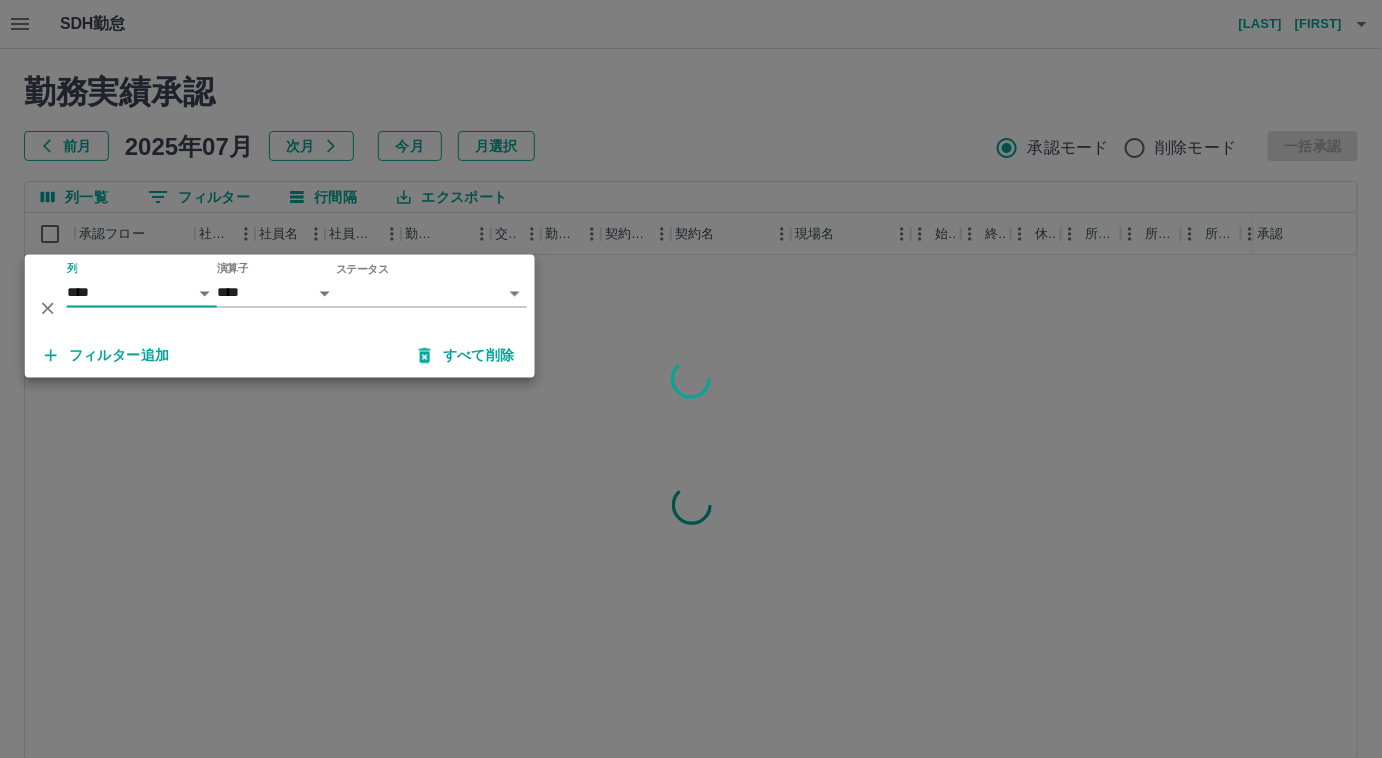 click on "SDH勤怠 [LAST]　[FIRST] 勤務実績承認 前月 [DATE] 次月 今月 月選択 承認モード 削除モード 一括承認 列一覧 0 フィルター 行間隔 エクスポート 承認フロー 社員番号 社員名 社員区分 勤務日 交通費 勤務区分 契約コード 契約名 現場名 始業 終業 休憩 所定開始 所定終業 所定休憩 拘束 勤務 遅刻等 コメント ステータス 承認 ページあたりの行数: 20 ** 1～20 / 122 SDH勤怠 *** ** 列 **** *** **** *** *** **** ***** *** *** ** ** ** **** **** **** ** ** *** **** ***** 演算子 **** ****** ステータス ​ ********* フィルター追加 すべて削除" at bounding box center [691, 422] 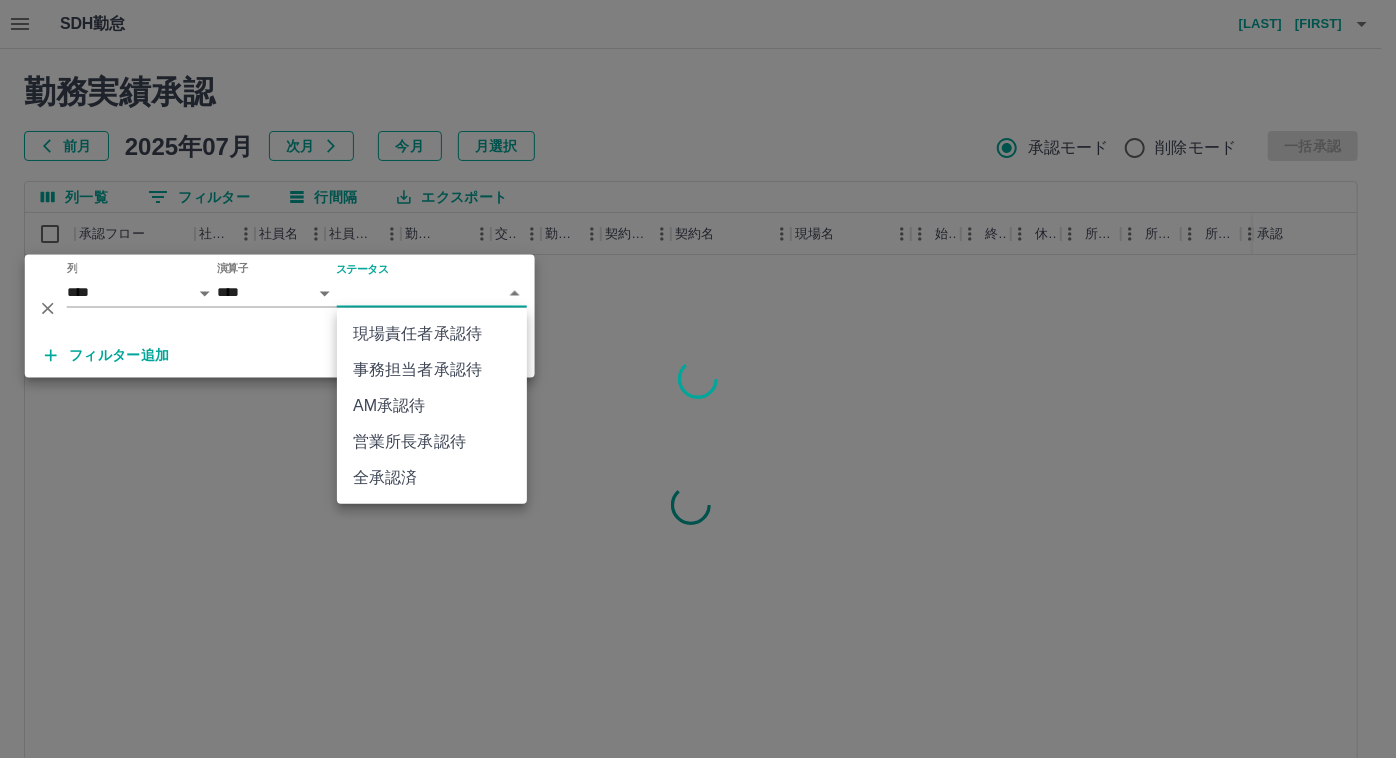 click on "営業所長承認待" at bounding box center (432, 442) 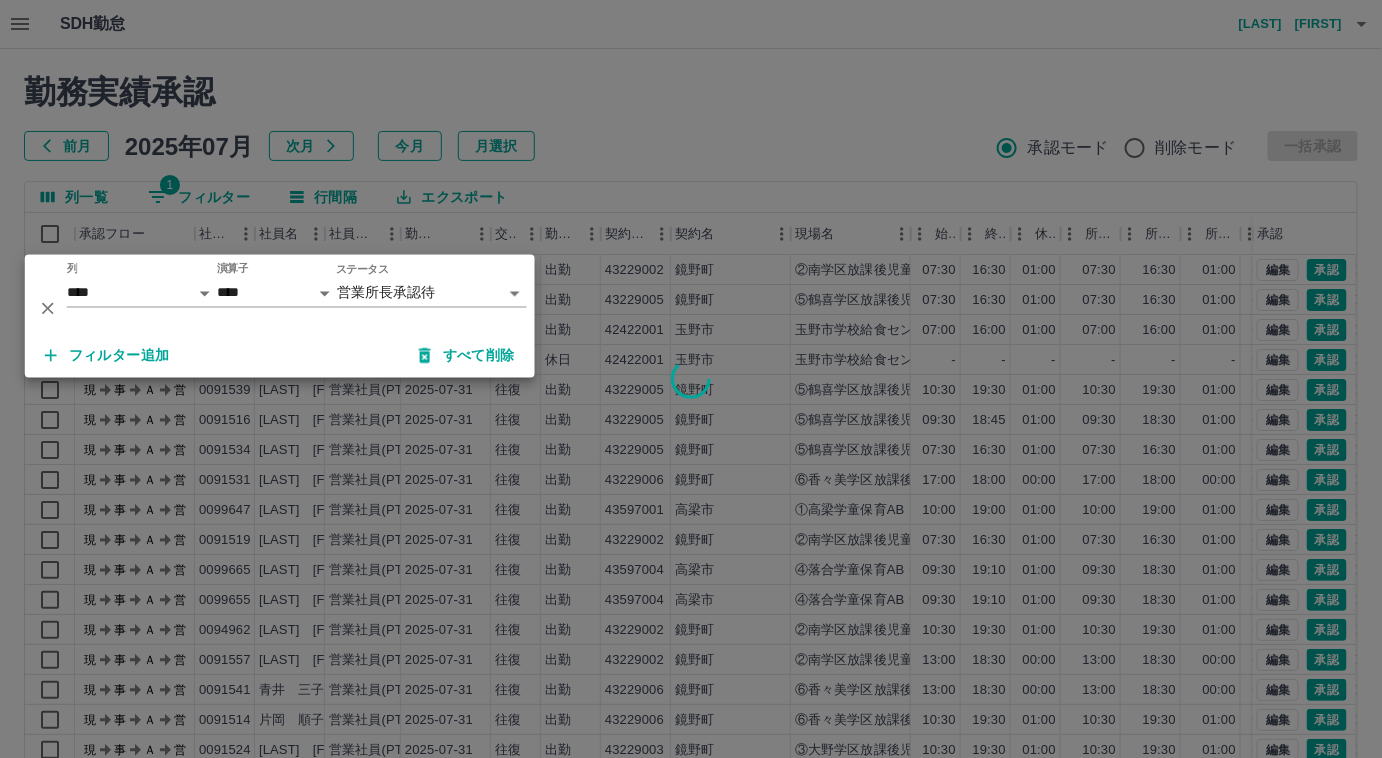 click at bounding box center (691, 379) 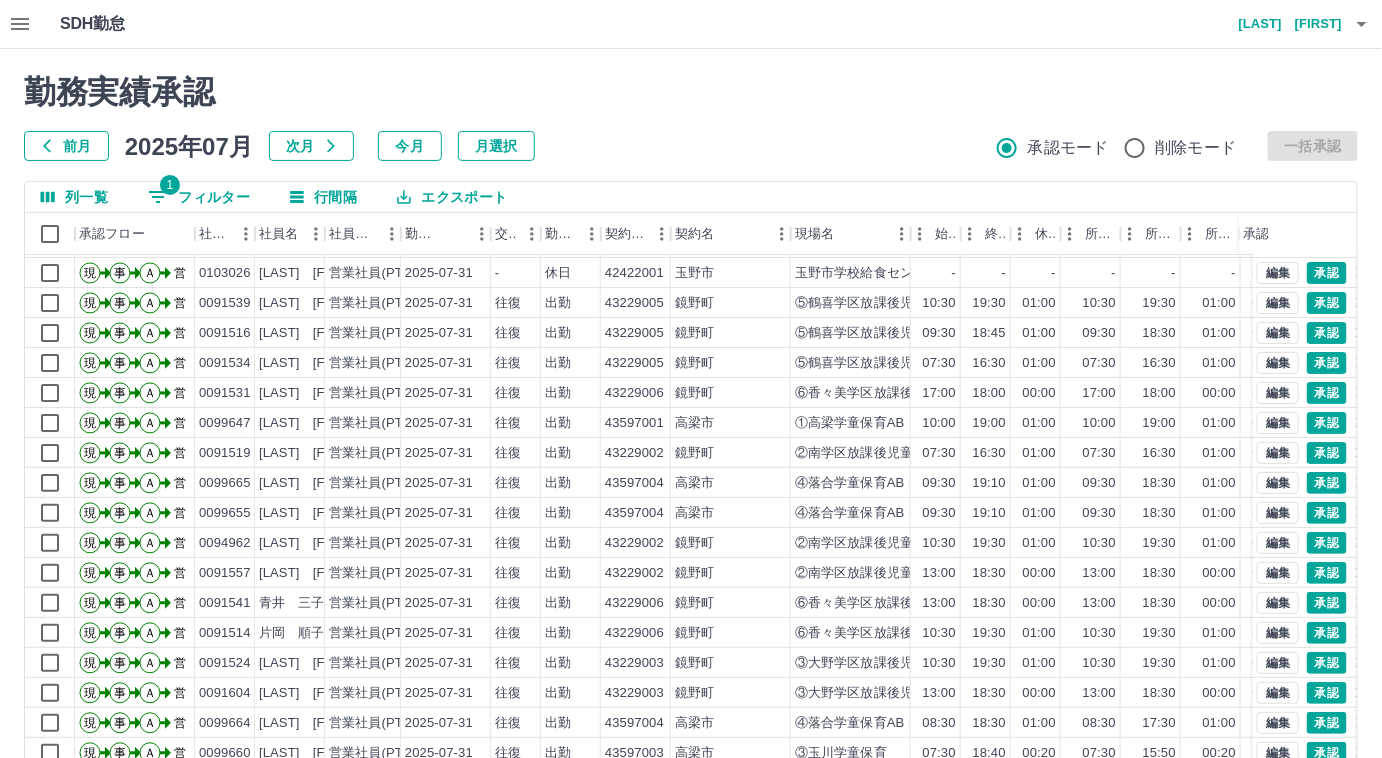 scroll, scrollTop: 99, scrollLeft: 0, axis: vertical 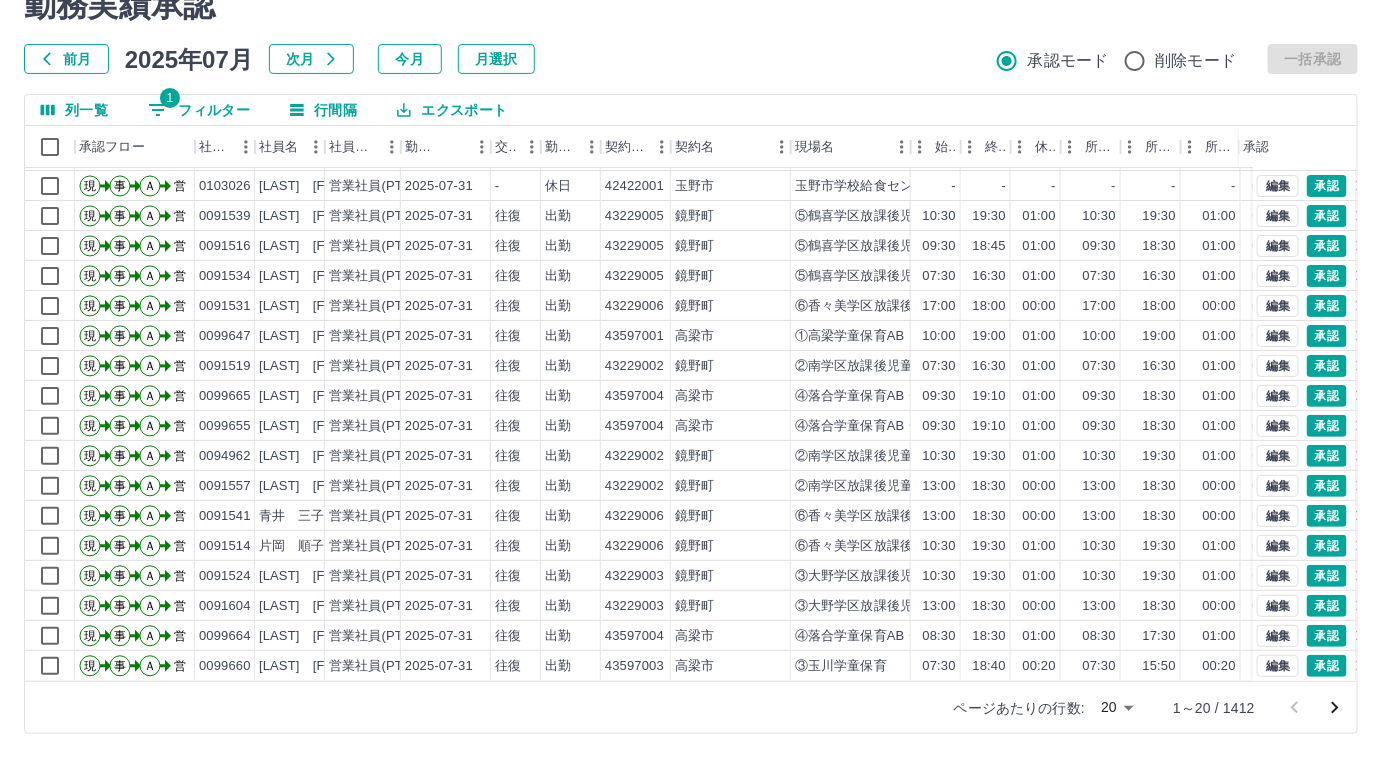 click on "SDH勤怠 [LAST]　[FIRST] 勤務実績承認 前月 [DATE] 次月 今月 月選択 承認モード 削除モード 一括承認 列一覧 1 フィルター 行間隔 エクスポート 承認フロー 社員番号 社員名 社員区分 勤務日 交通費 勤務区分 契約コード 契約名 現場名 始業 終業 休憩 所定開始 所定終業 所定休憩 拘束 勤務 遅刻等 コメント ステータス 承認 現 事 Ａ 営 [ID] [LAST]　[FIRST] 営業社員(PT契約) [DATE] 往復 出勤 [ID] [CITY] ⑤[PLACE] [TIME] [TIME] [TIME] [TIME] [TIME] [TIME] [TIME] [TIME] 営業所長承認待 現 事 Ａ 営 [ID] [LAST]　[FIRST] 営業社員(P契約) [DATE] 往復 出勤 [ID] [CITY] [CITY] [TIME] [TIME] [TIME] [TIME] [TIME] [TIME] [TIME] [TIME] 営業所長承認待 現 事 Ａ 営 [ID] [LAST]　[FIRST] 営業社員(PT契約) [DATE]  -  休日 [ID] [CITY] [CITY] - - - - - -" at bounding box center [691, 335] 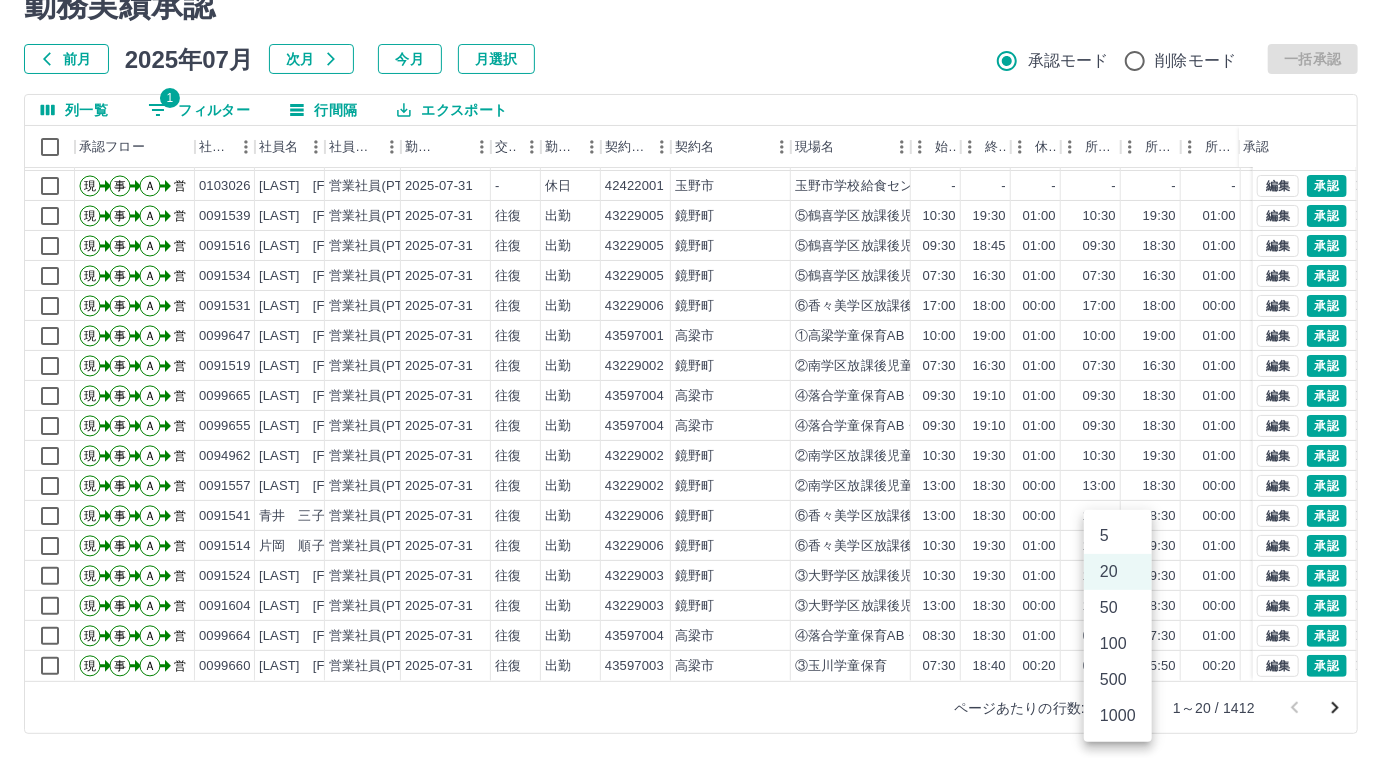 click on "500" at bounding box center [1118, 680] 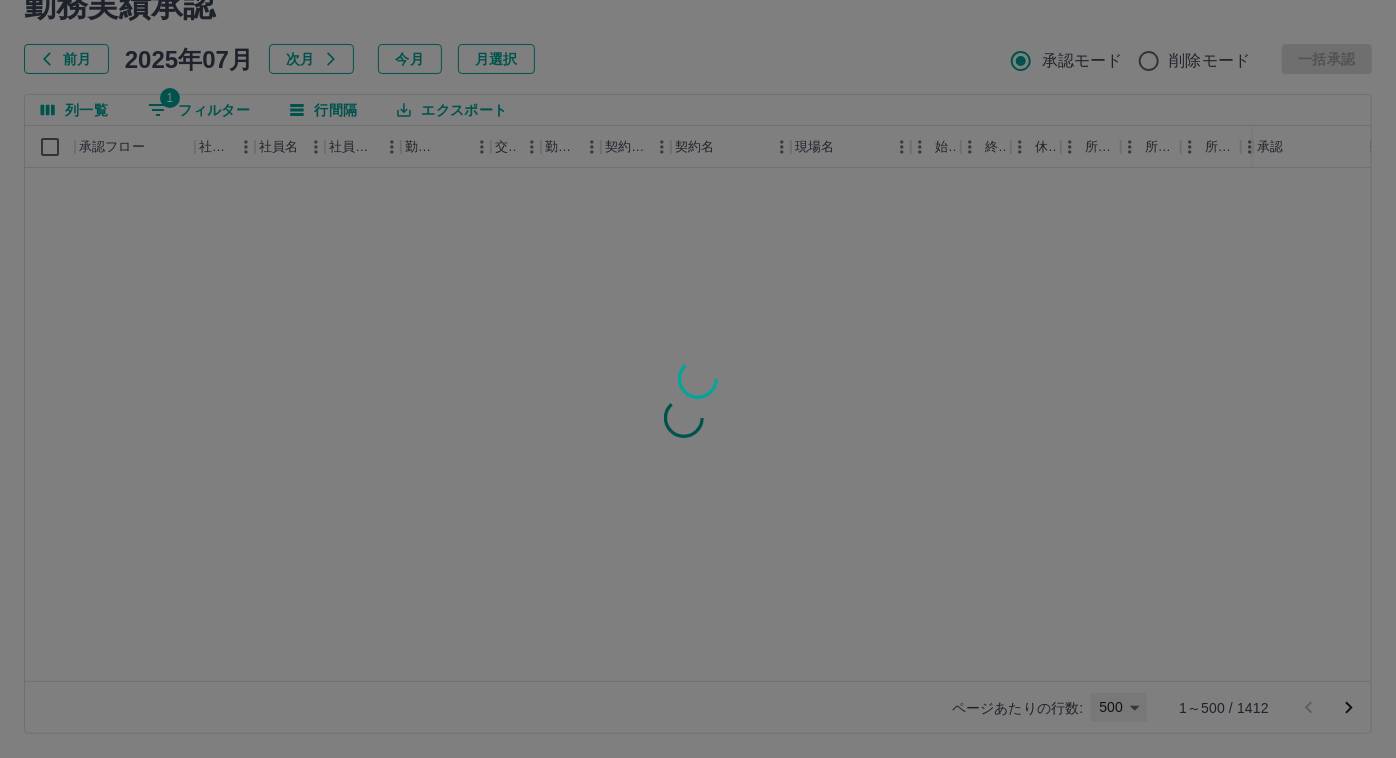 type on "***" 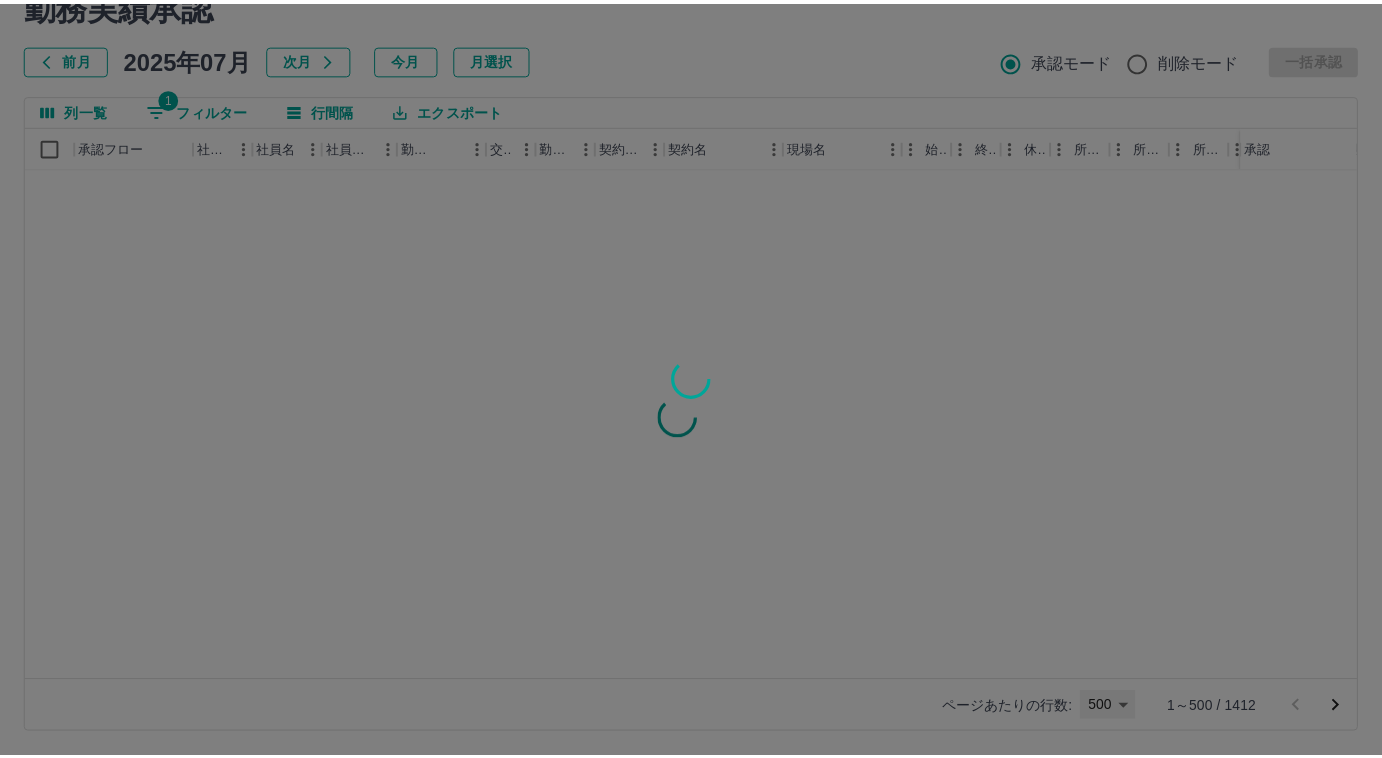 scroll, scrollTop: 0, scrollLeft: 0, axis: both 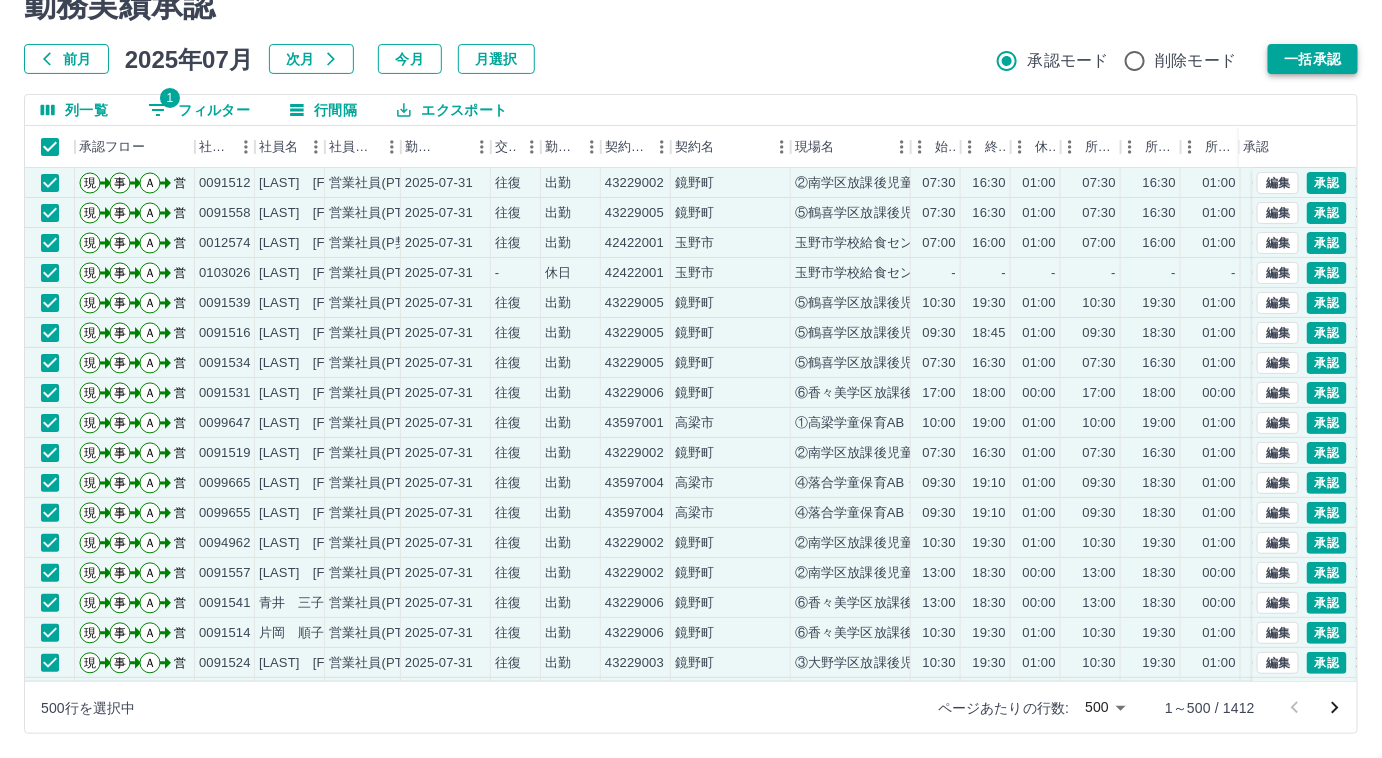 click on "一括承認" at bounding box center (1313, 59) 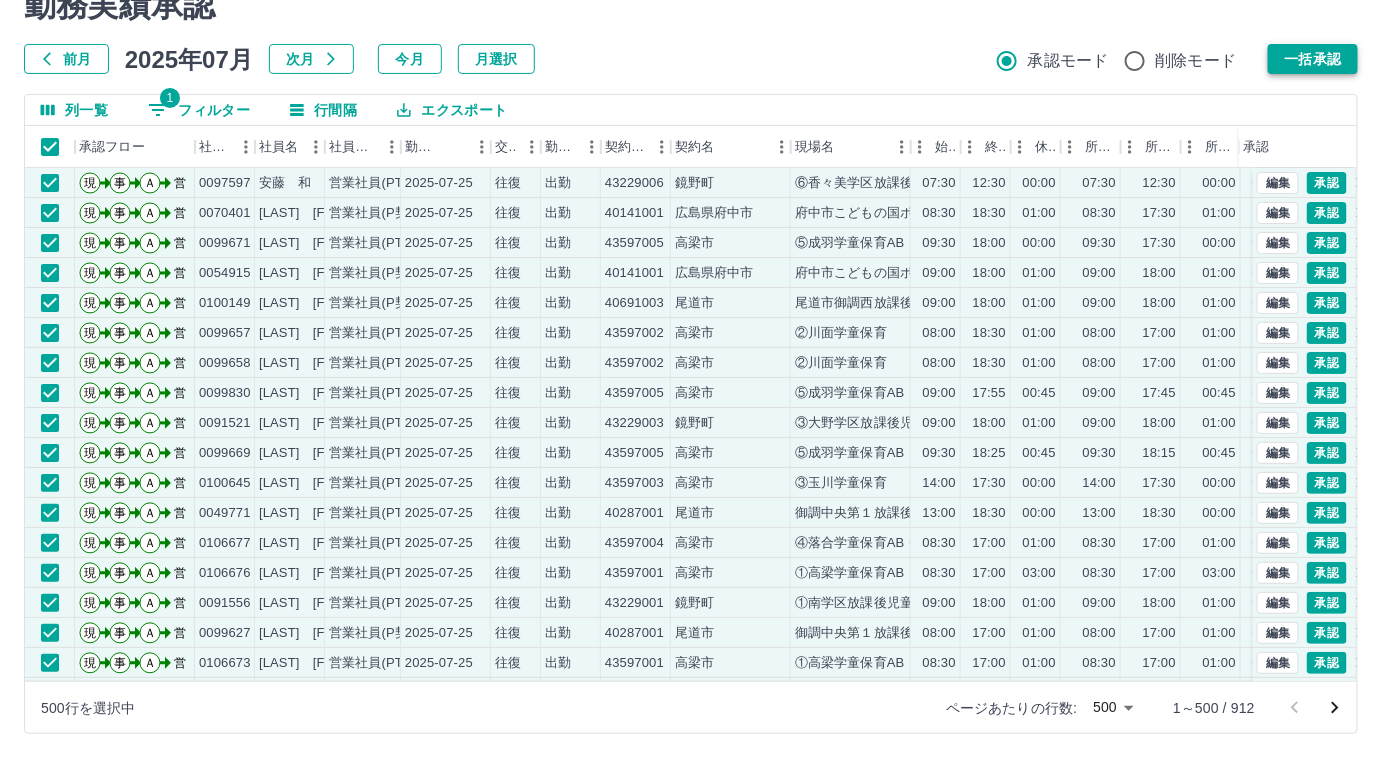 click on "一括承認" at bounding box center [1313, 59] 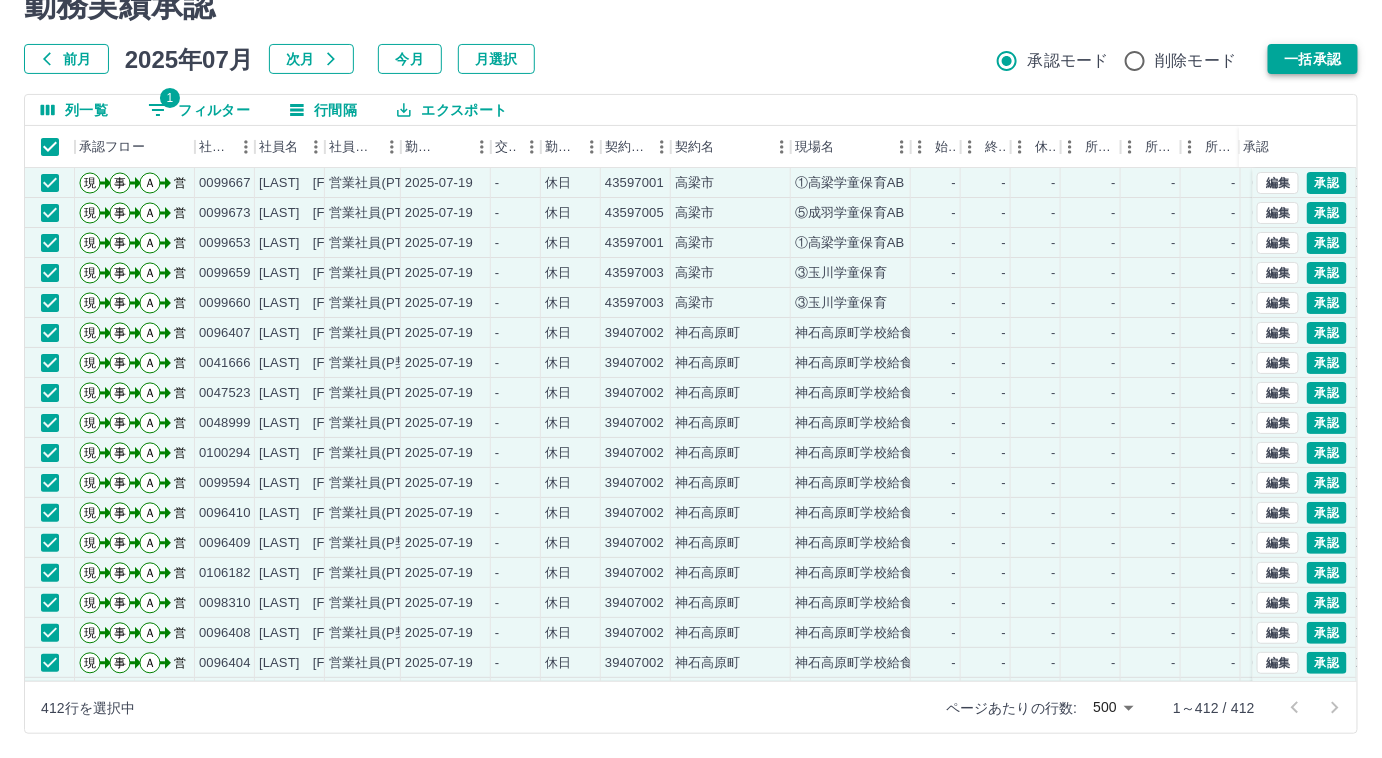 click on "一括承認" at bounding box center (1313, 59) 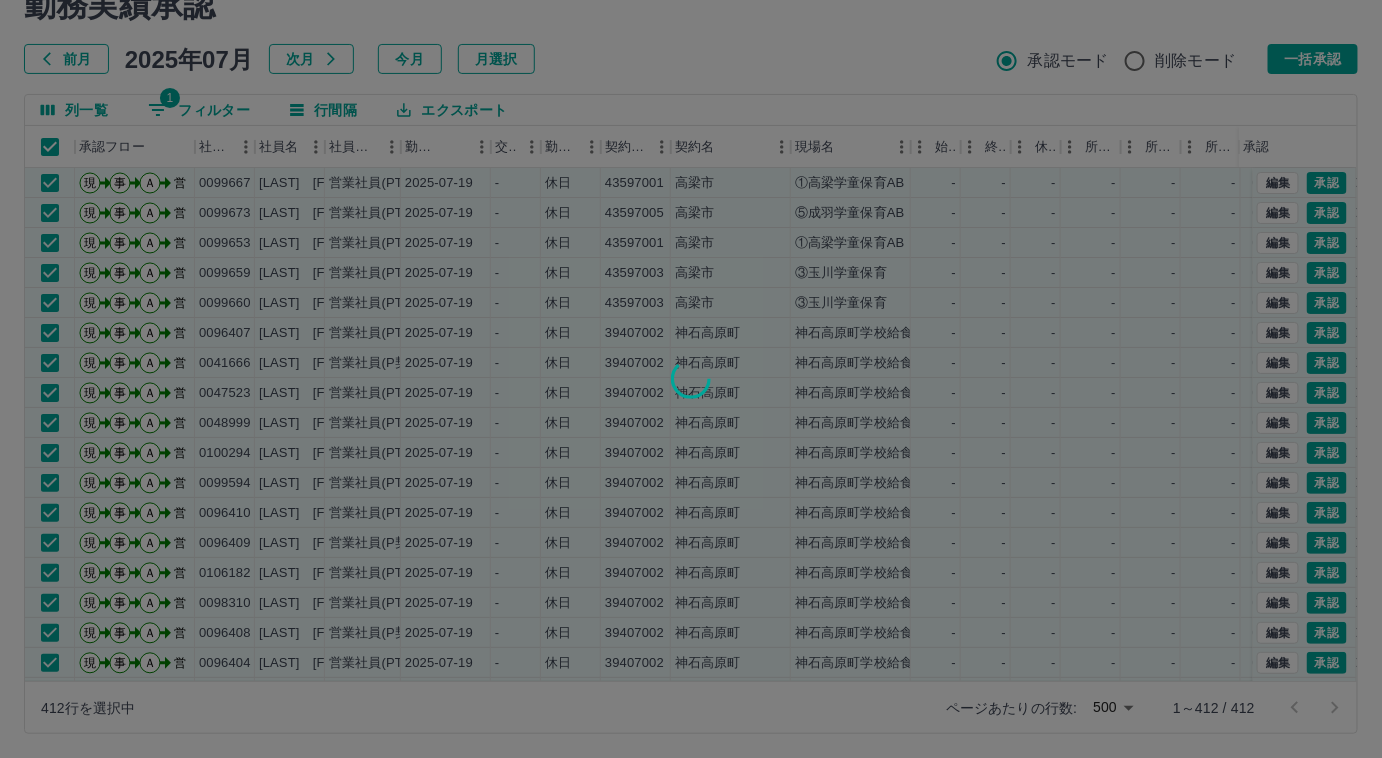 drag, startPoint x: 1317, startPoint y: 59, endPoint x: 1150, endPoint y: 21, distance: 171.2688 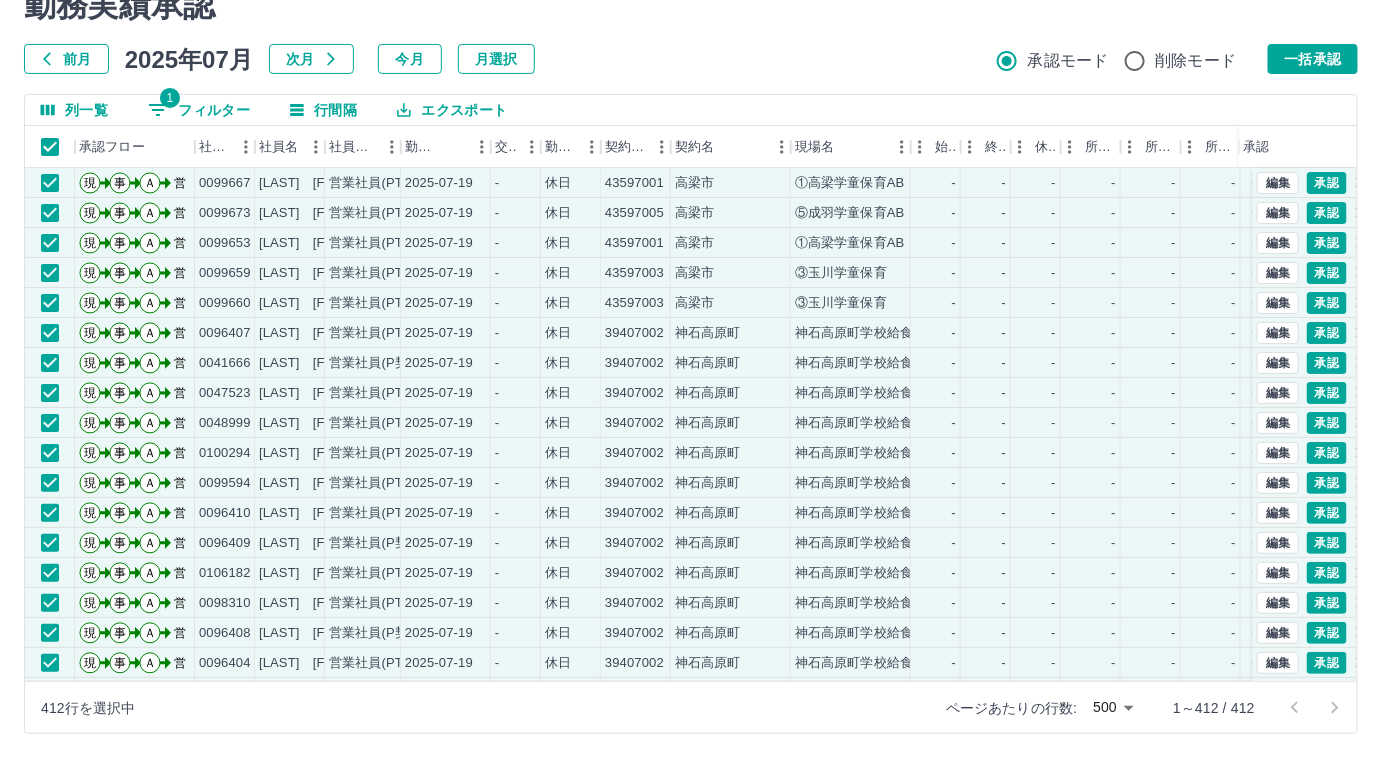 click on "1 フィルター" at bounding box center (199, 110) 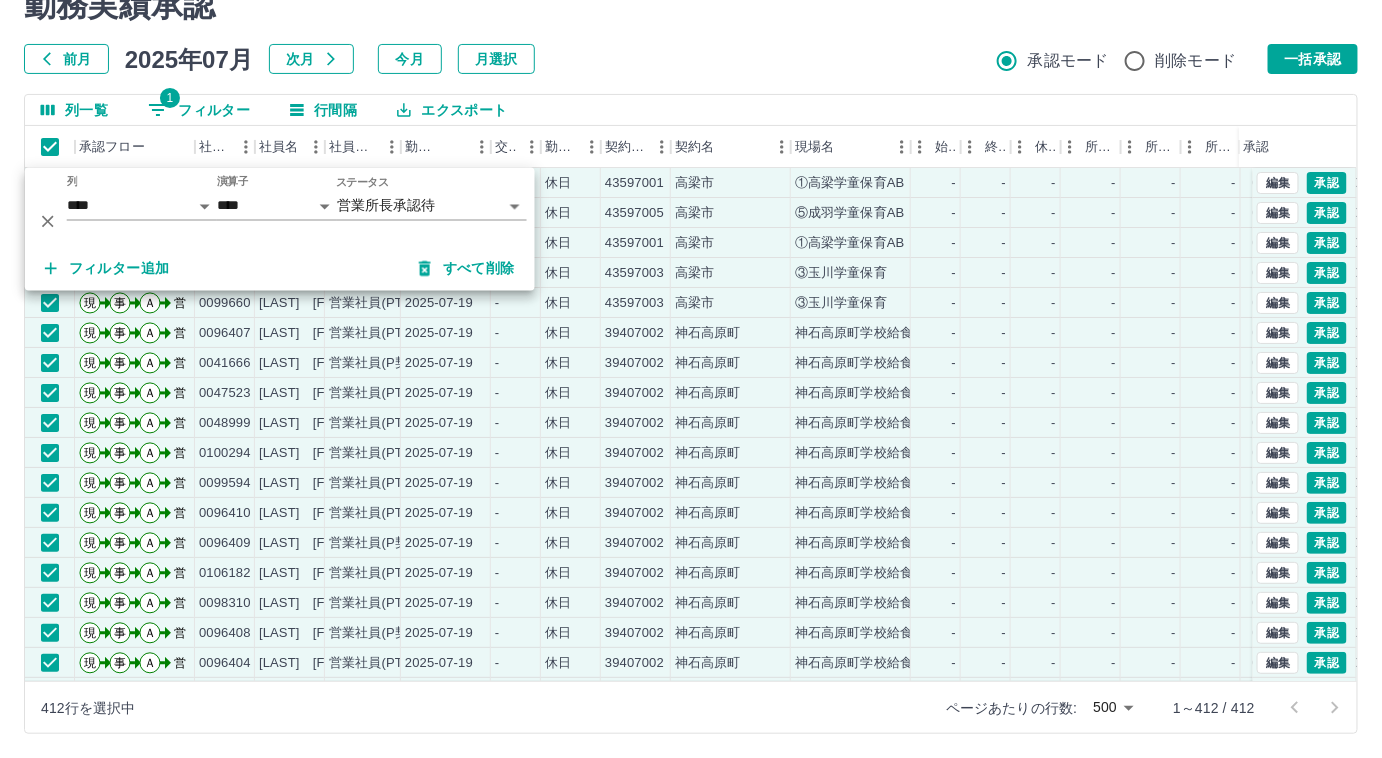 click on "SDH勤怠 [LAST]　[FIRST] 勤務実績承認 前月 2025年07月 次月 今月 月選択 承認モード 削除モード 一括承認 列一覧 1 フィルター 行間隔 エクスポート 承認フロー 社員番号 [LAST]　[FIRST] 営業社員(PT契約) 2025-07-19  -  休日 43597001 [CITY] ①[CITY] - - - - - - 00:00 00:00 00:00 営業所長承認待 現 事 Ａ 営 0099673 [LAST]　[FIRST] 営業社員(PT契約) 2025-07-19  -  休日 43597005 [CITY] ⑤[CITY] - - - - - - 00:00 00:00 00:00 営業所長承認待 現 事 Ａ 営 0099653 [LAST]　[FIRST] 営業社員(PT契約) 2025-07-19  -  休日 43597001 [CITY] ①[CITY] - - - - - - 00:00 00:00 00:00 営業所長承認待 現 事 Ａ 営 0099659 [LAST]　2025-07-19 -" at bounding box center [691, 335] 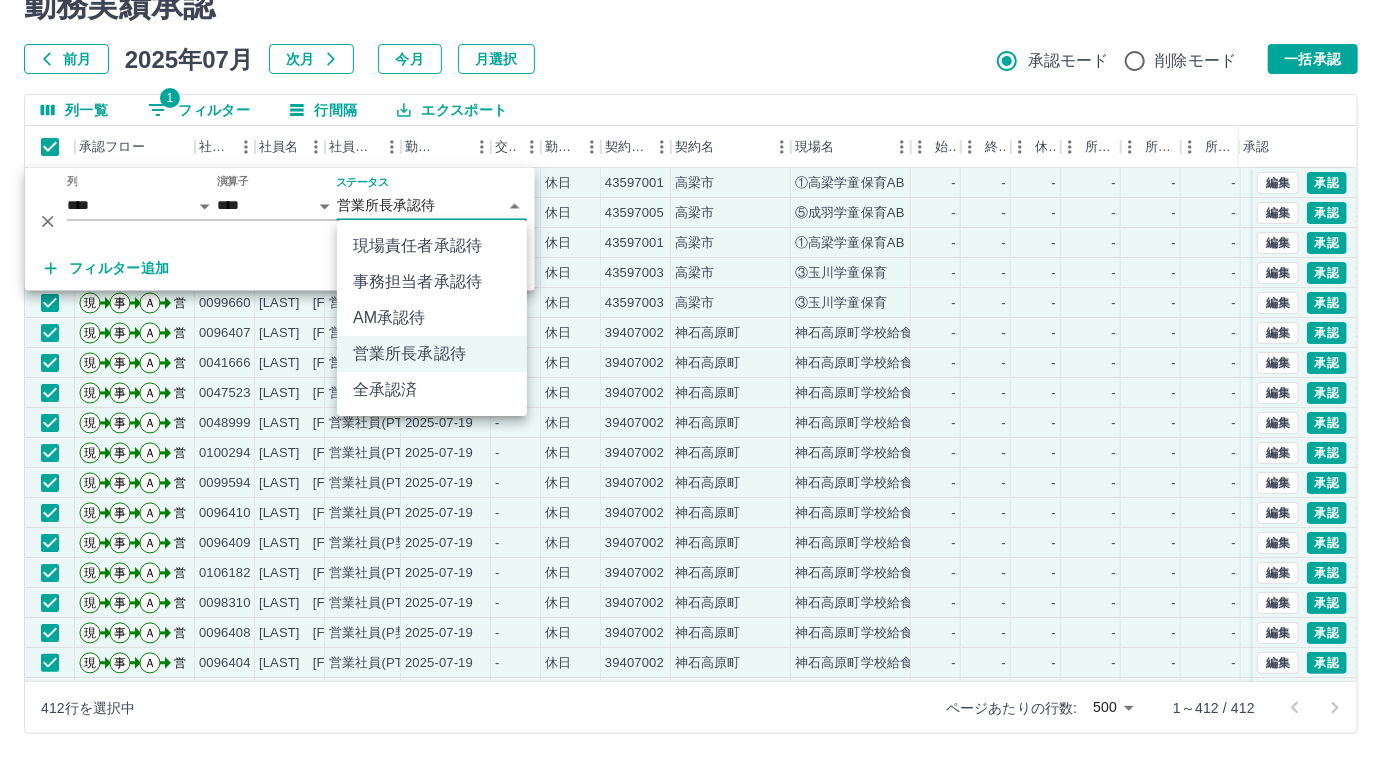click on "AM承認待" at bounding box center (432, 318) 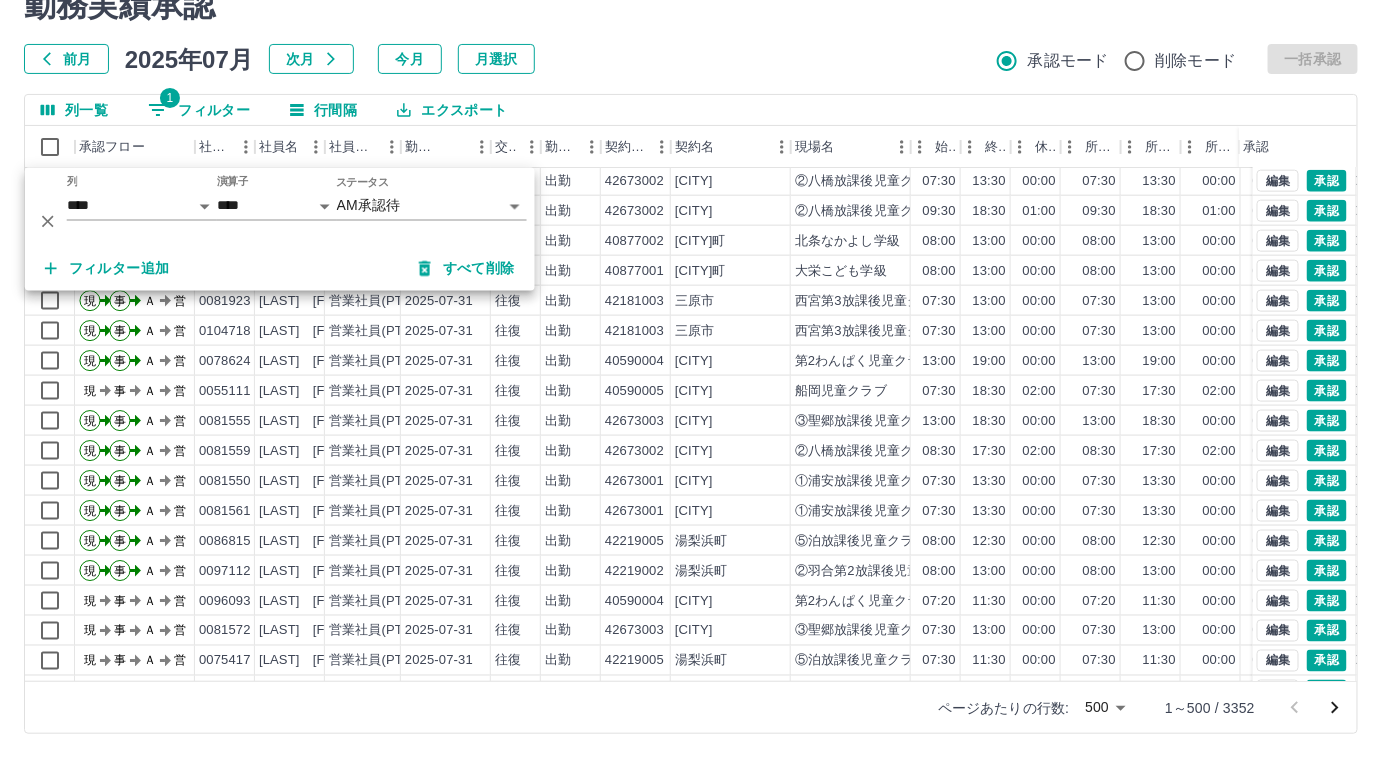 scroll, scrollTop: 3363, scrollLeft: 0, axis: vertical 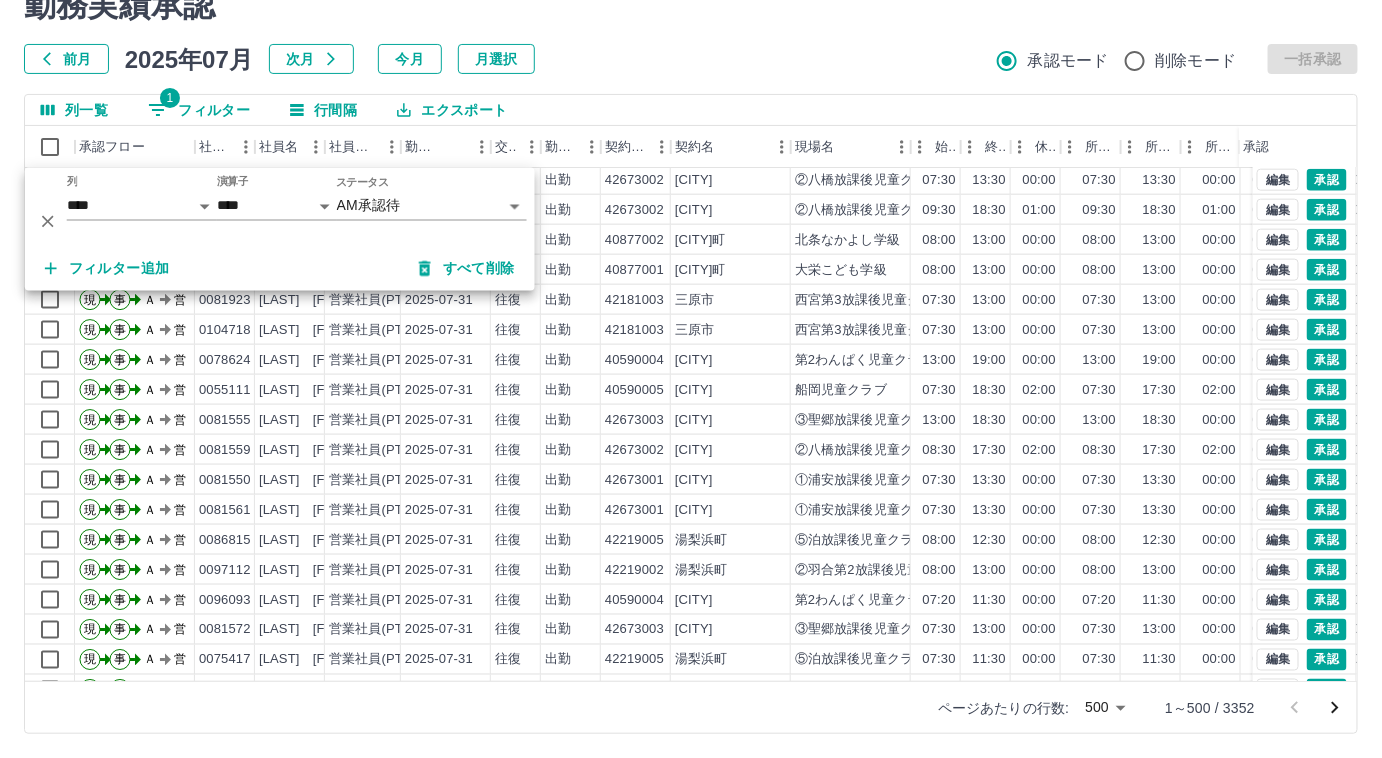 click on "勤務実績承認 前月 2025年07月 次月 今月 月選択 承認モード 削除モード 一括承認 列一覧 1 フィルター 行間隔 エクスポート 承認フロー 社員番号 [LAST]　[FIRST] 社員区分 勤務日 交通費 勤務区分 契約コード 契約名 現場名 始業 終業 休憩 所定開始 所定終業 所定休憩 拘束 勤務 遅刻等 コメント ステータス 承認 現 事 Ａ 営 0080133 [LAST]　[FIRST] 営業社員(PT契約) 2025-07-31 往復 出勤 40877002 [CITY] [CITY] 08:00 13:00 00:00 08:00 13:00 00:00 05:00 05:00 00:00 AM承認待 現 事 Ａ 営 0081560 [LAST]　[FIRST] 営業社員(PT契約) 2025-07-31 往復 出勤 42673002 [CITY] ②[CITY] 07:30 13:30 00:00 07:30 13:30 00:00 06:00 06:00 00:00 AM承認待 現 事 Ａ 営 0081552 [LAST]　[FIRST] 営業社員(PT契約) 2025-07-31 往復 出勤 42673002 [CITY] ②[CITY] 07:30 13:30 00:00 07:30 13:30 00:00 06:00 06:00 00:00 AM承認待 現" at bounding box center [691, 360] 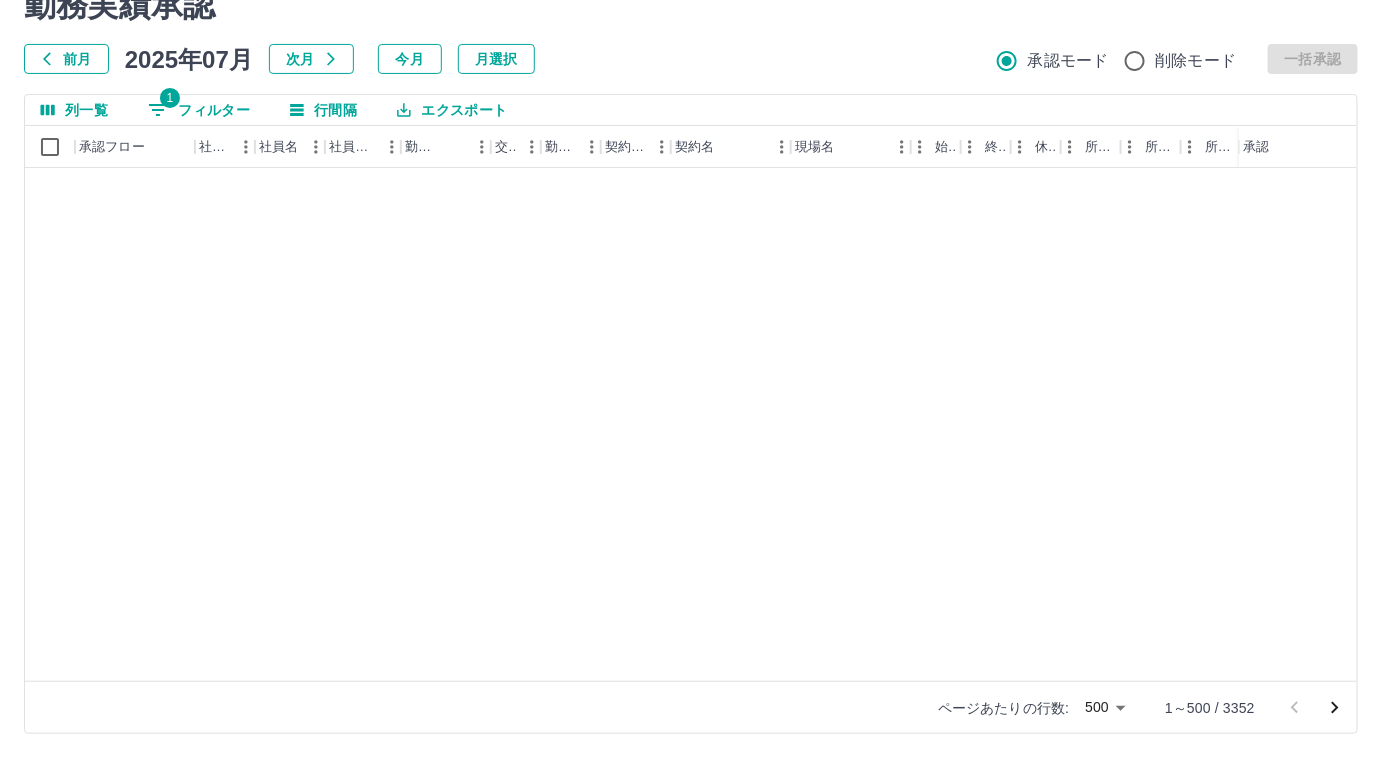 scroll, scrollTop: 12636, scrollLeft: 0, axis: vertical 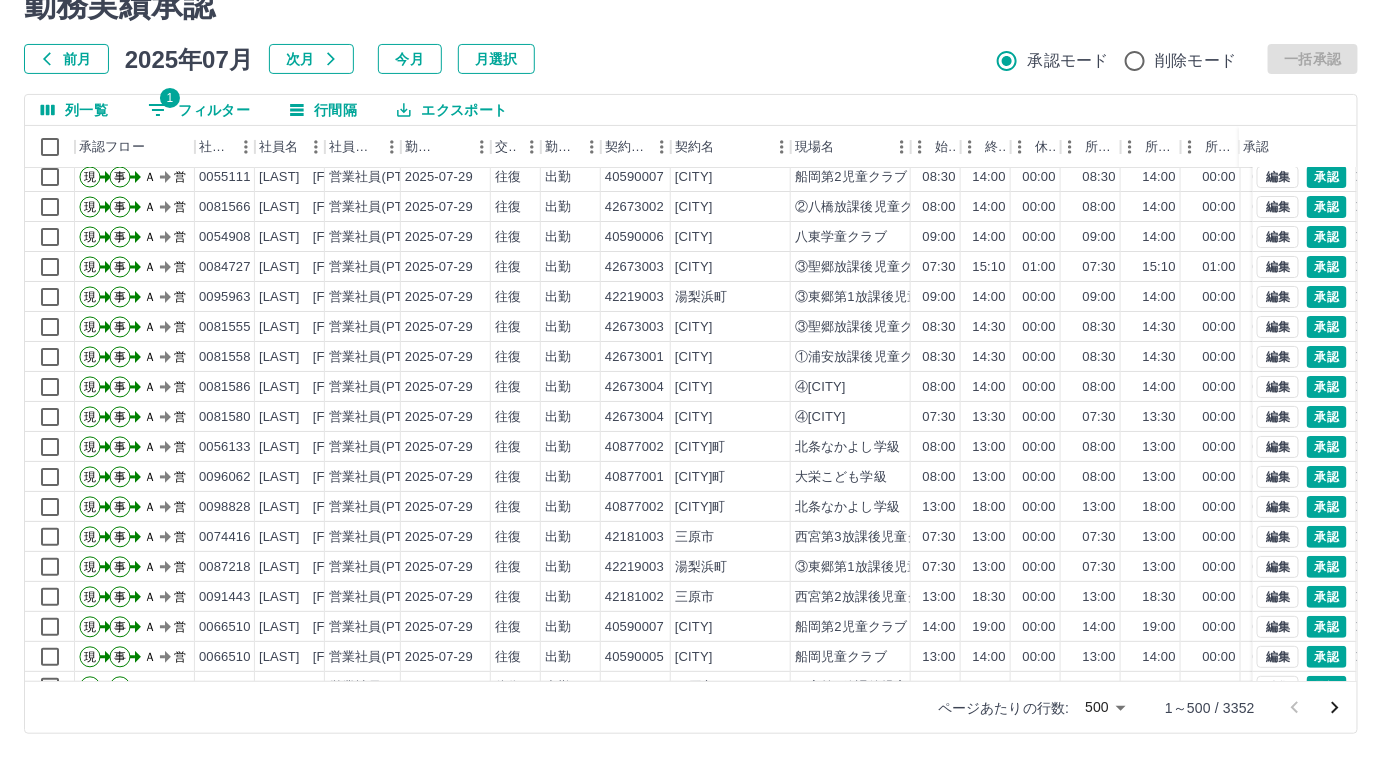 click on "前月 2025年07月 次月 今月 月選択 承認モード 削除モード 一括承認" at bounding box center [691, 59] 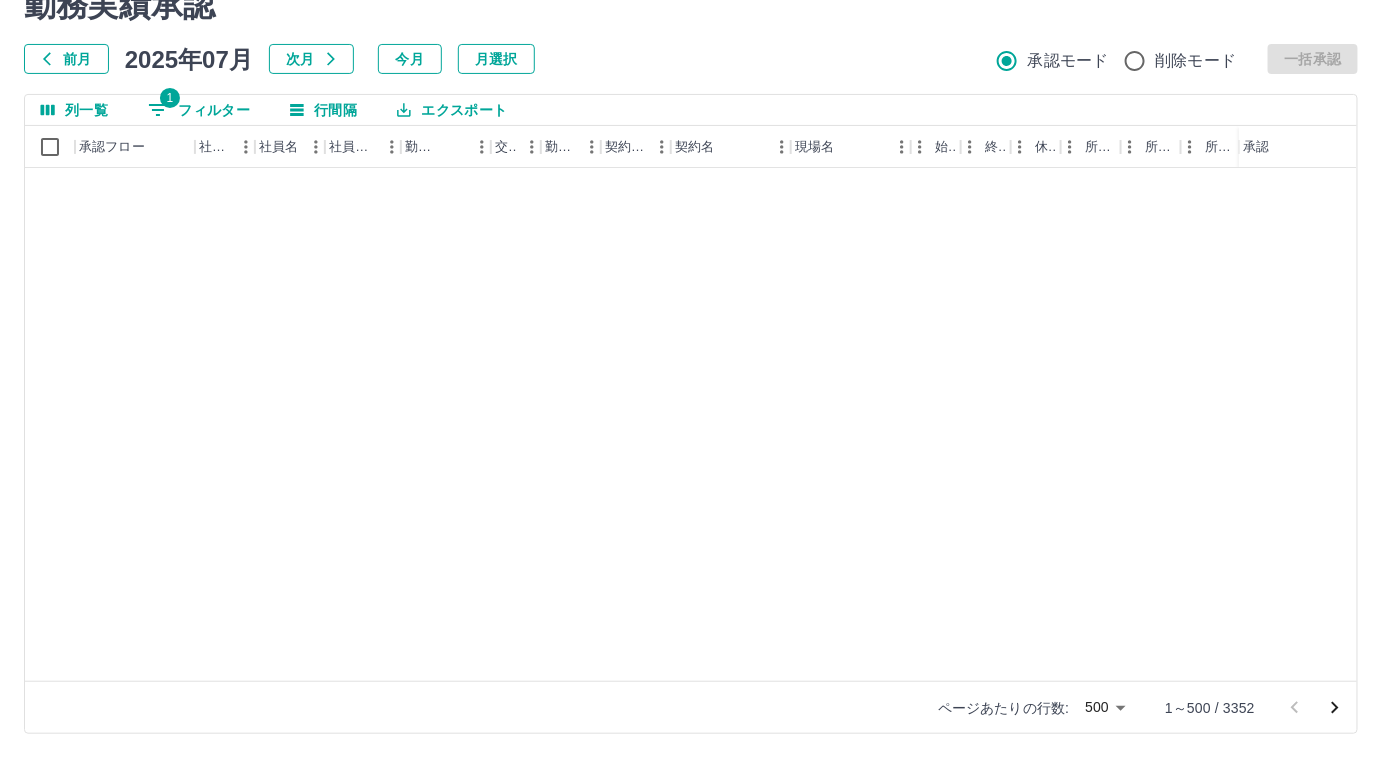 scroll, scrollTop: 14499, scrollLeft: 0, axis: vertical 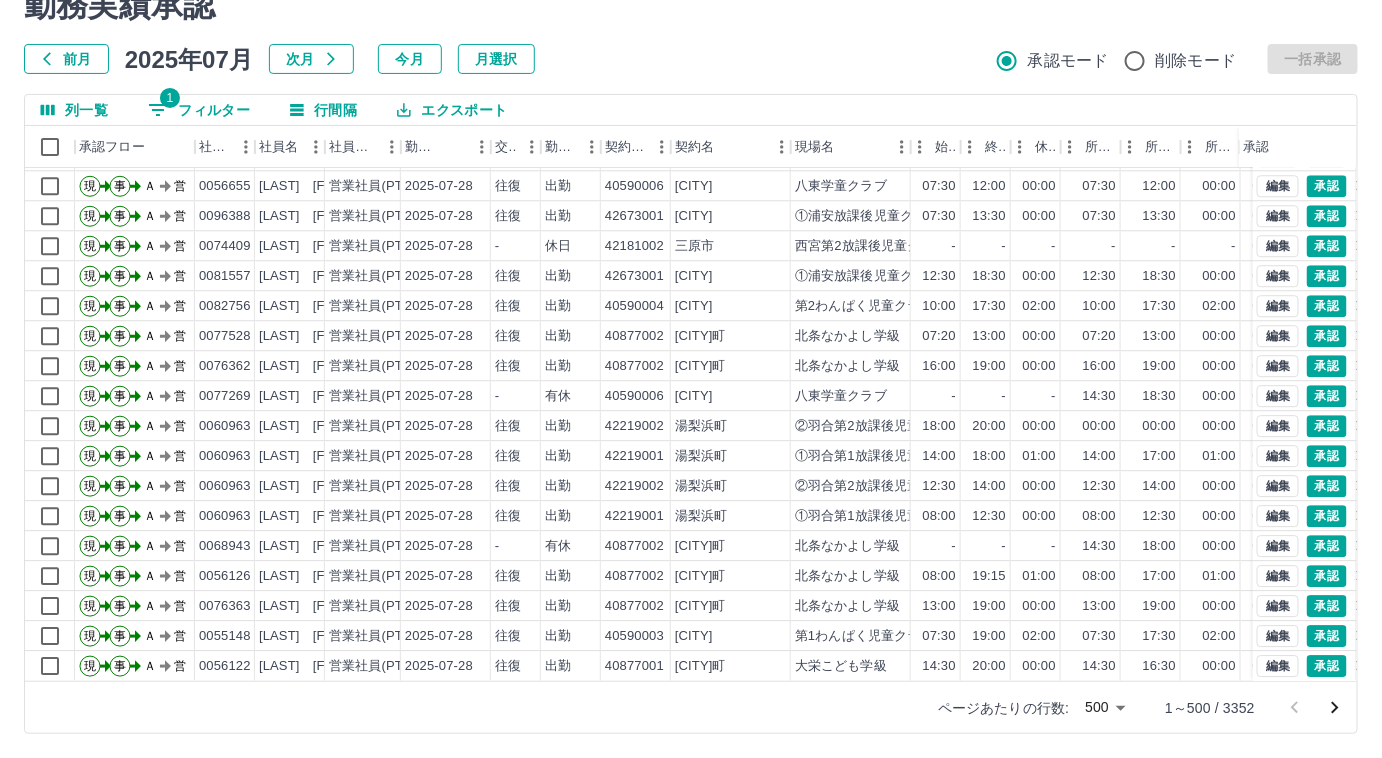 click on "1" at bounding box center (170, 98) 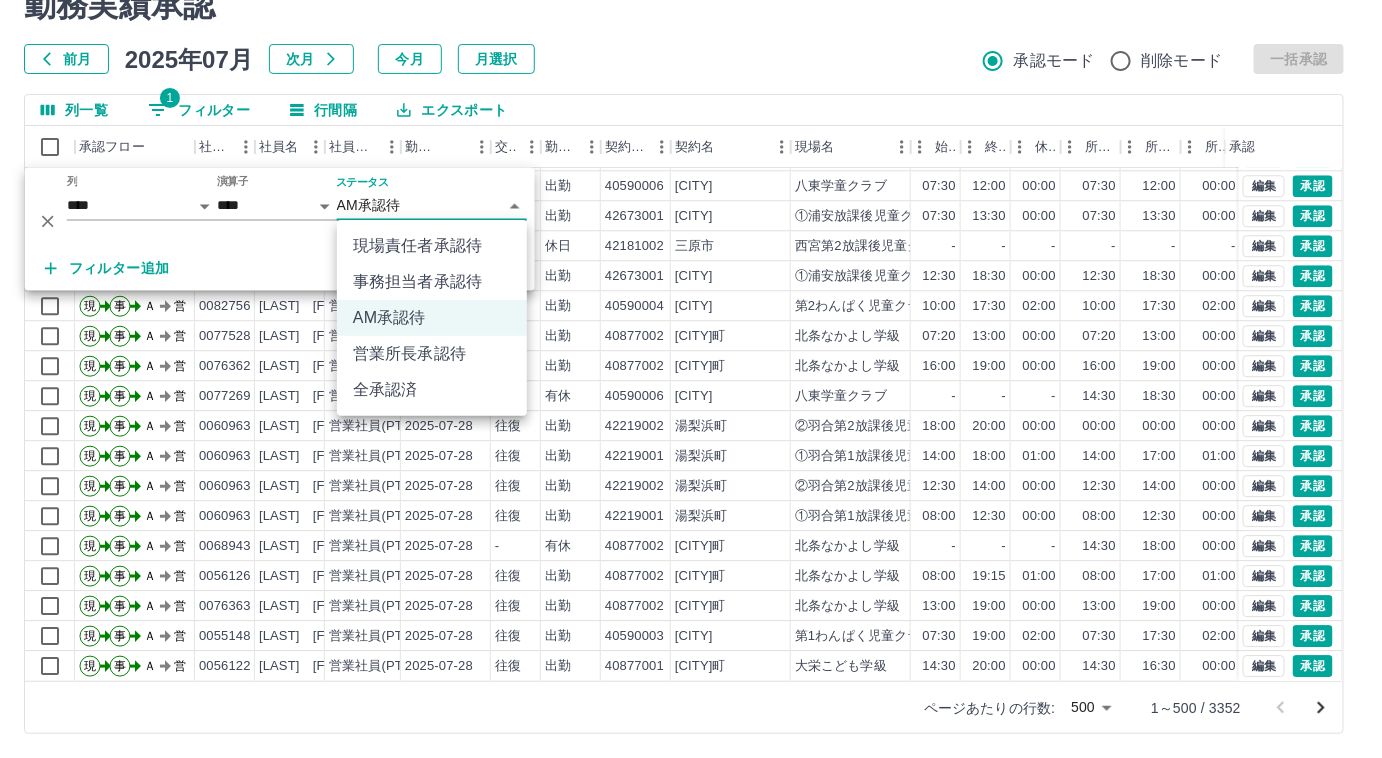 drag, startPoint x: 479, startPoint y: 200, endPoint x: 459, endPoint y: 216, distance: 25.612497 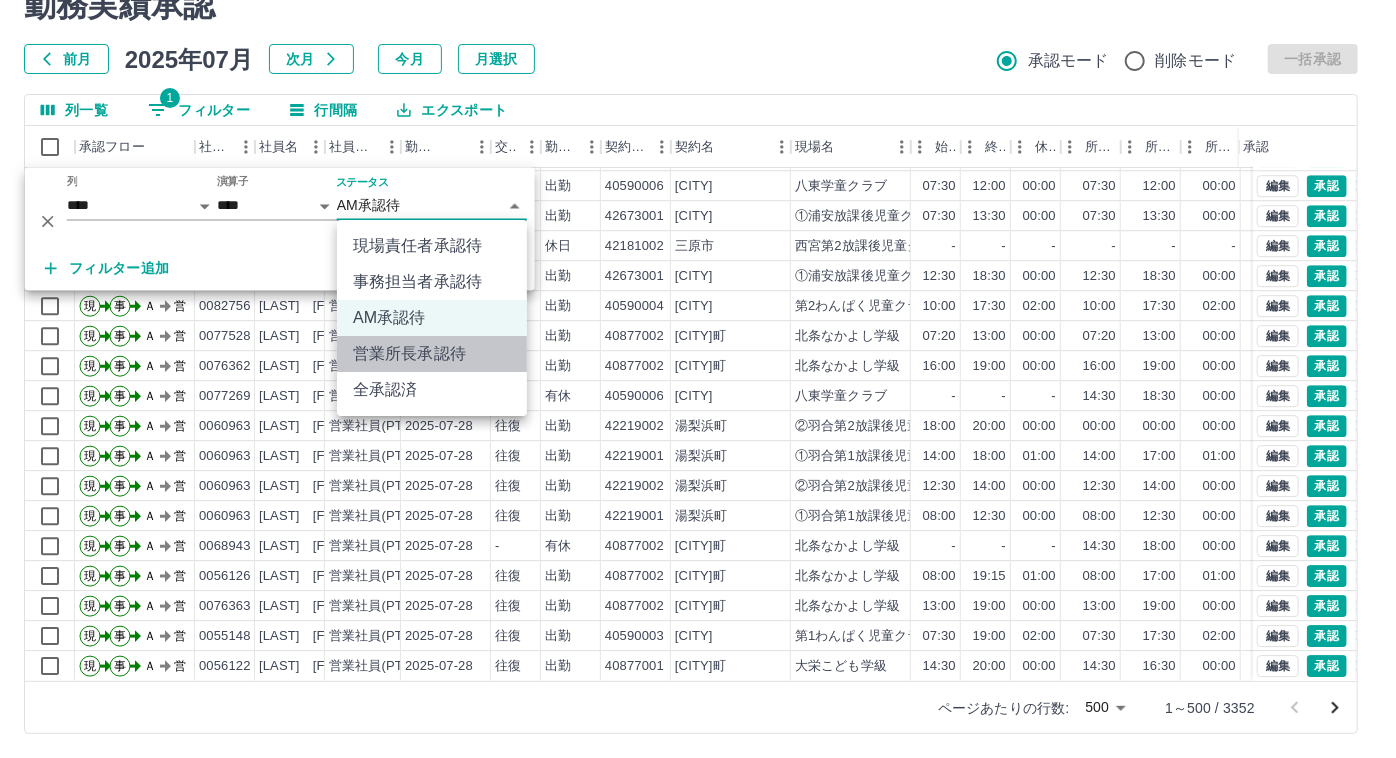 click on "営業所長承認待" at bounding box center (432, 354) 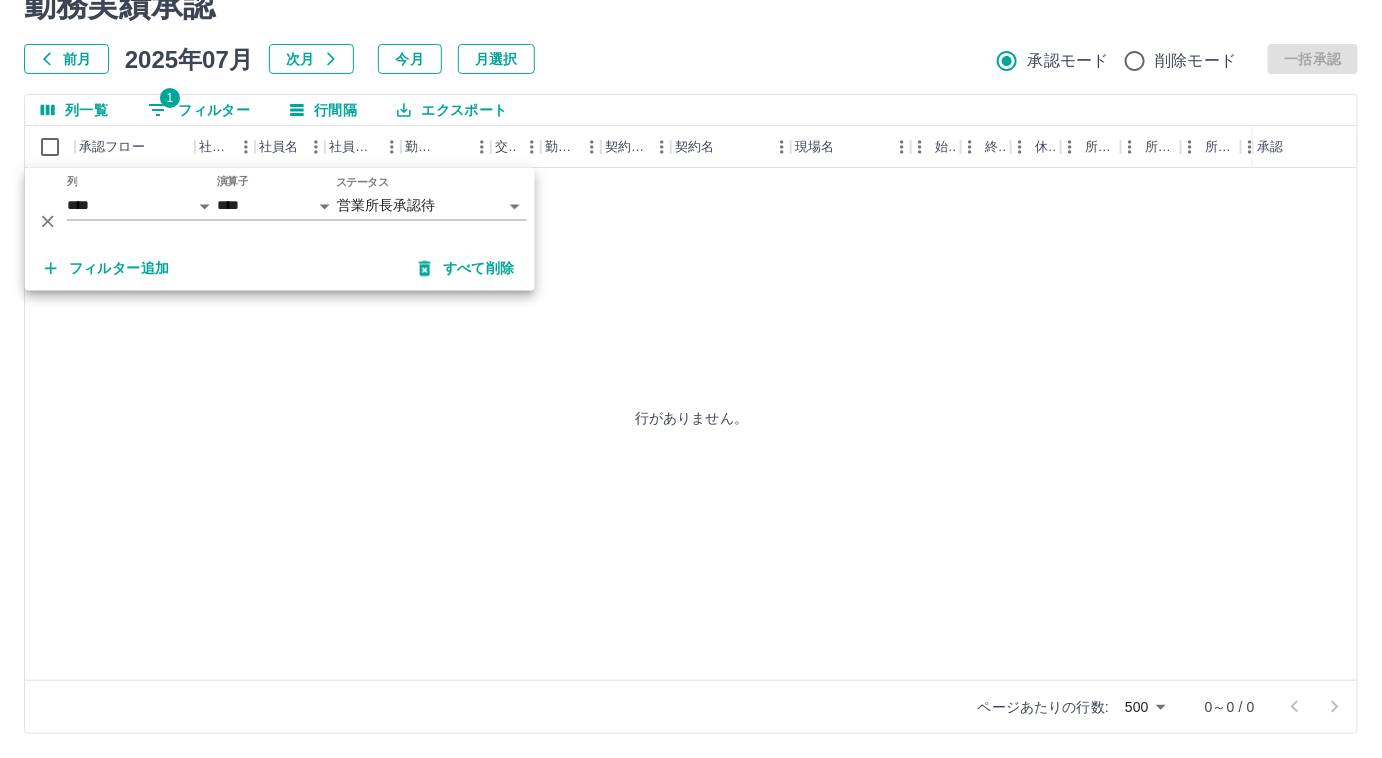 scroll, scrollTop: 0, scrollLeft: 0, axis: both 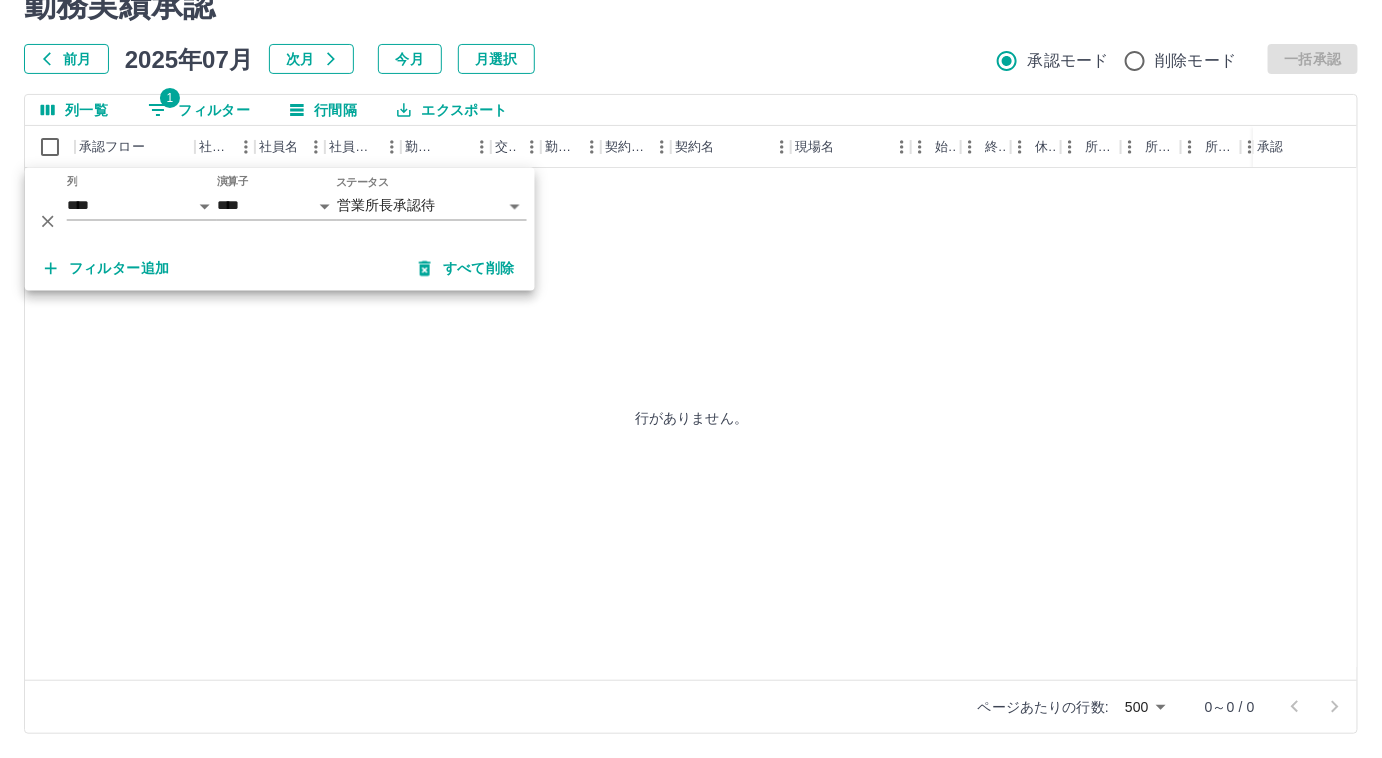click on "前月 2025年07月 次月 今月 月選択 承認モード 削除モード 一括承認" at bounding box center [691, 59] 